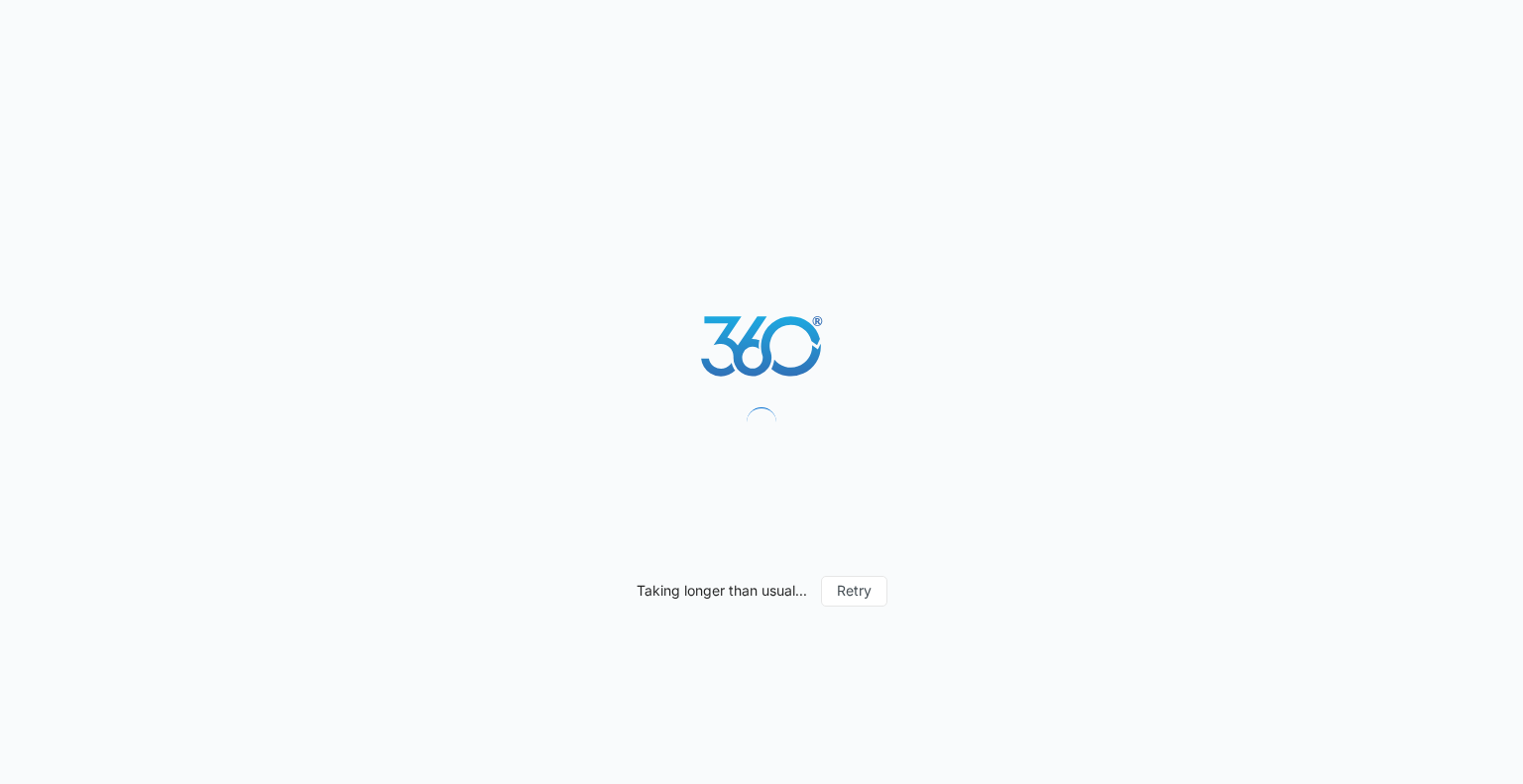 scroll, scrollTop: 0, scrollLeft: 0, axis: both 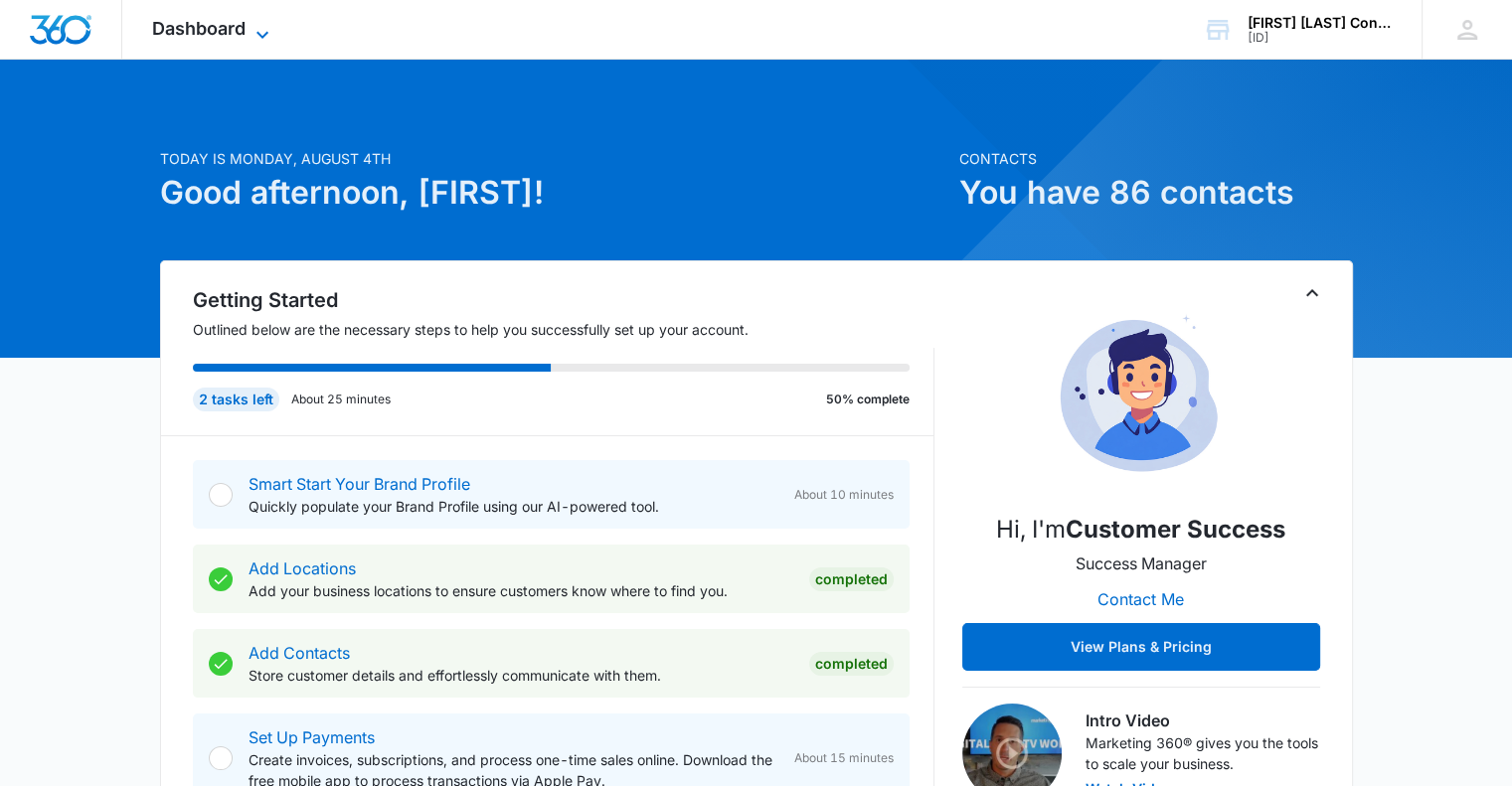 click on "Dashboard" at bounding box center [199, 28] 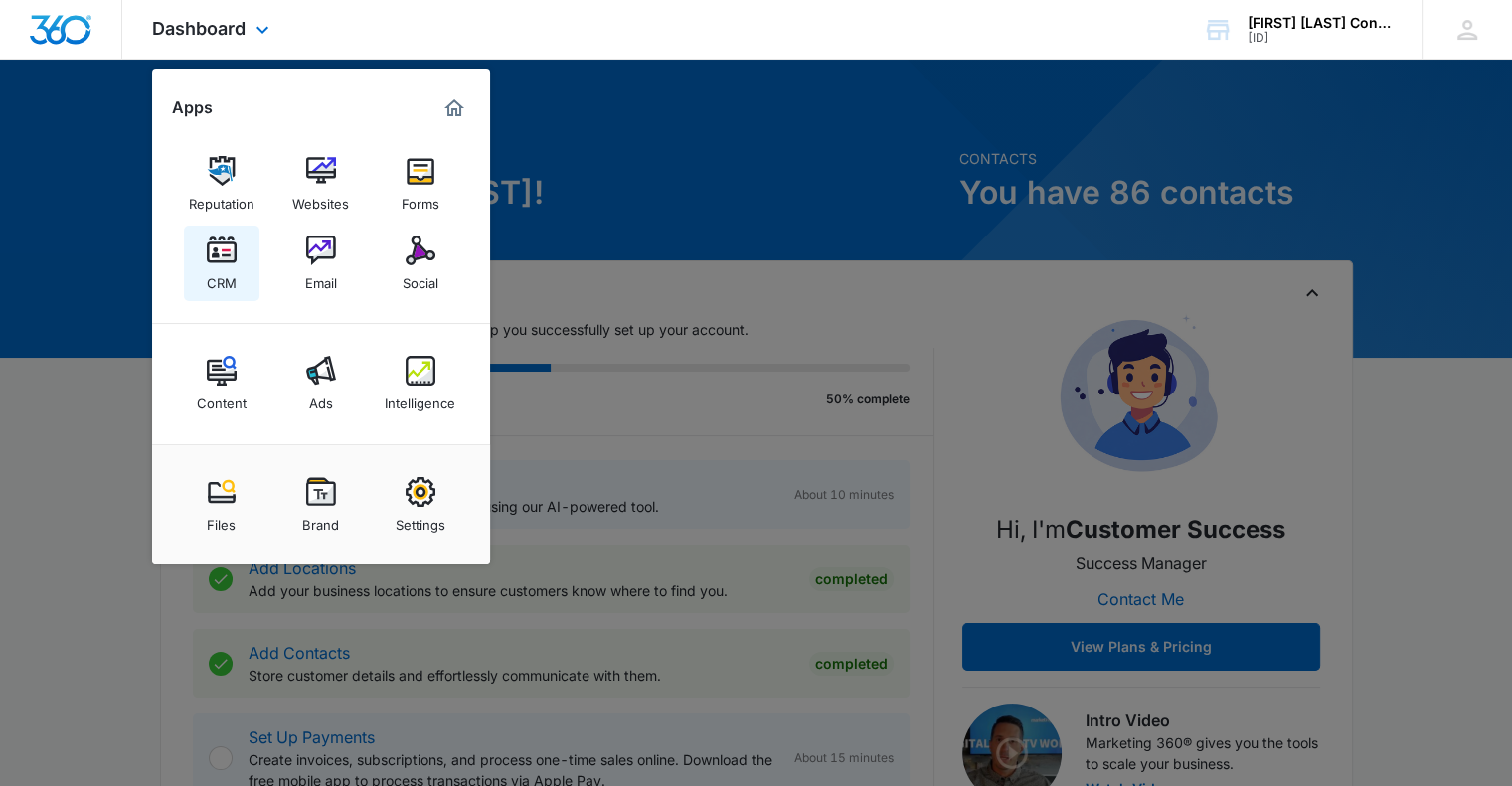 click at bounding box center [222, 250] 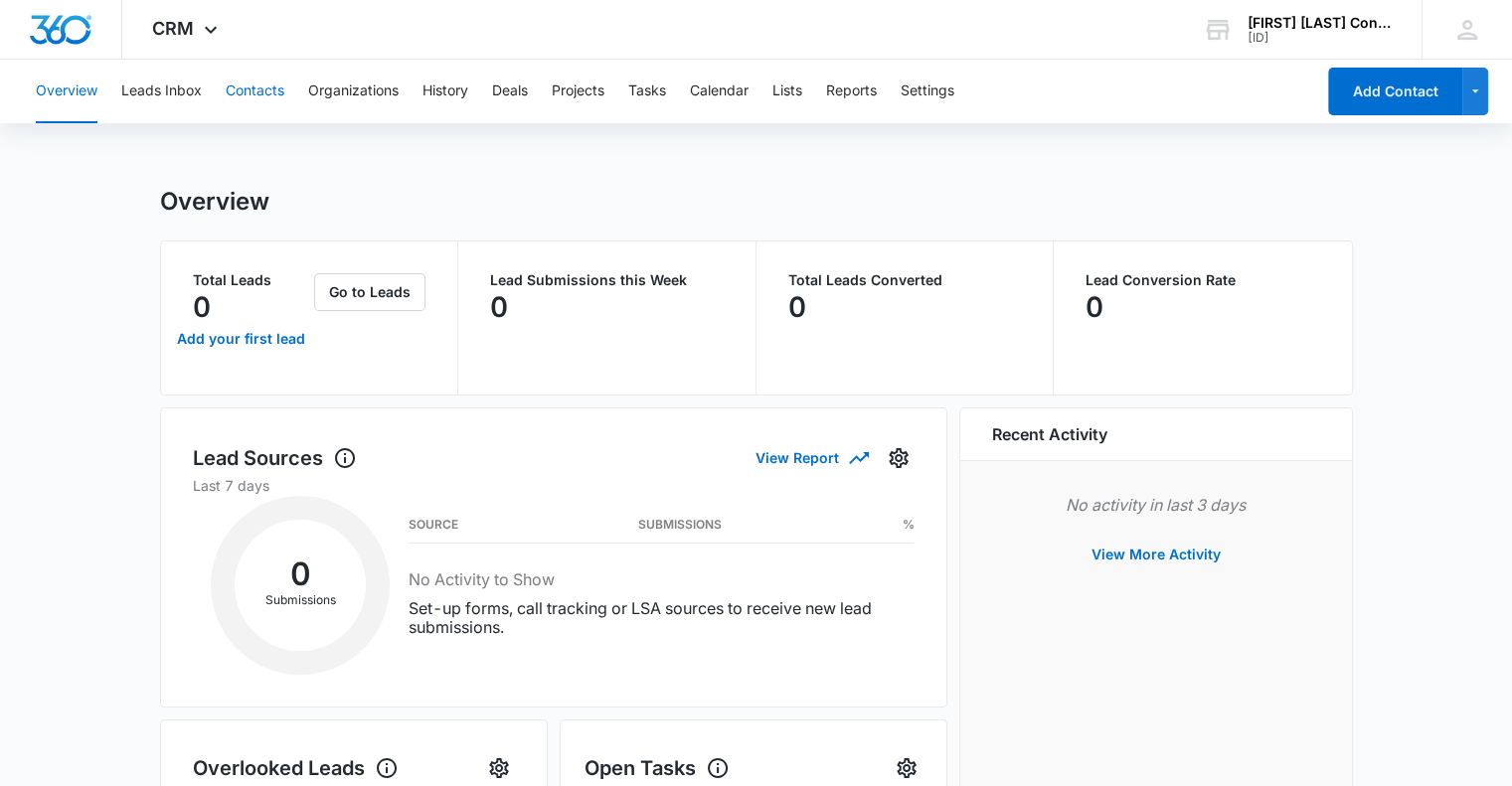 click on "Contacts" at bounding box center [254, 91] 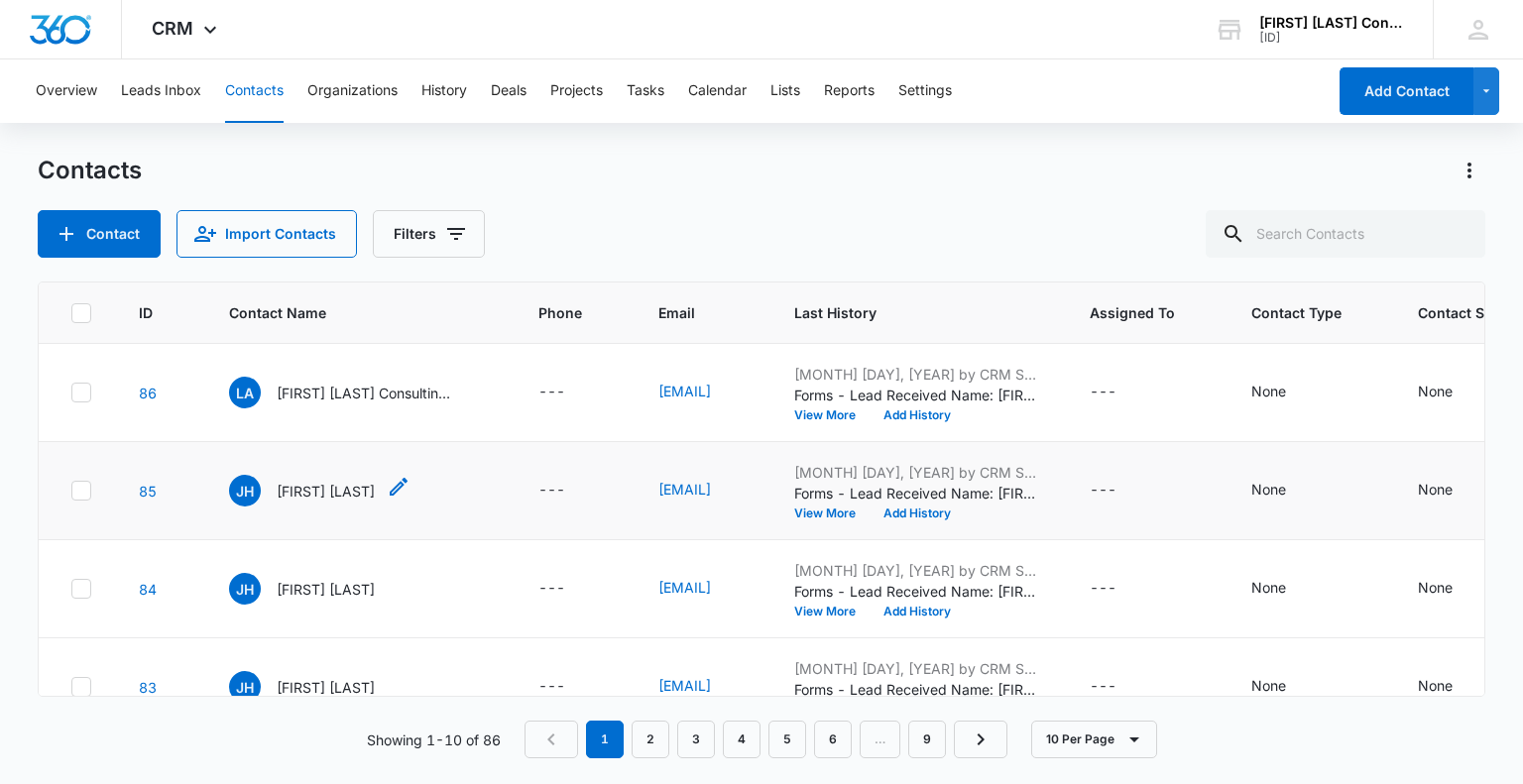 click 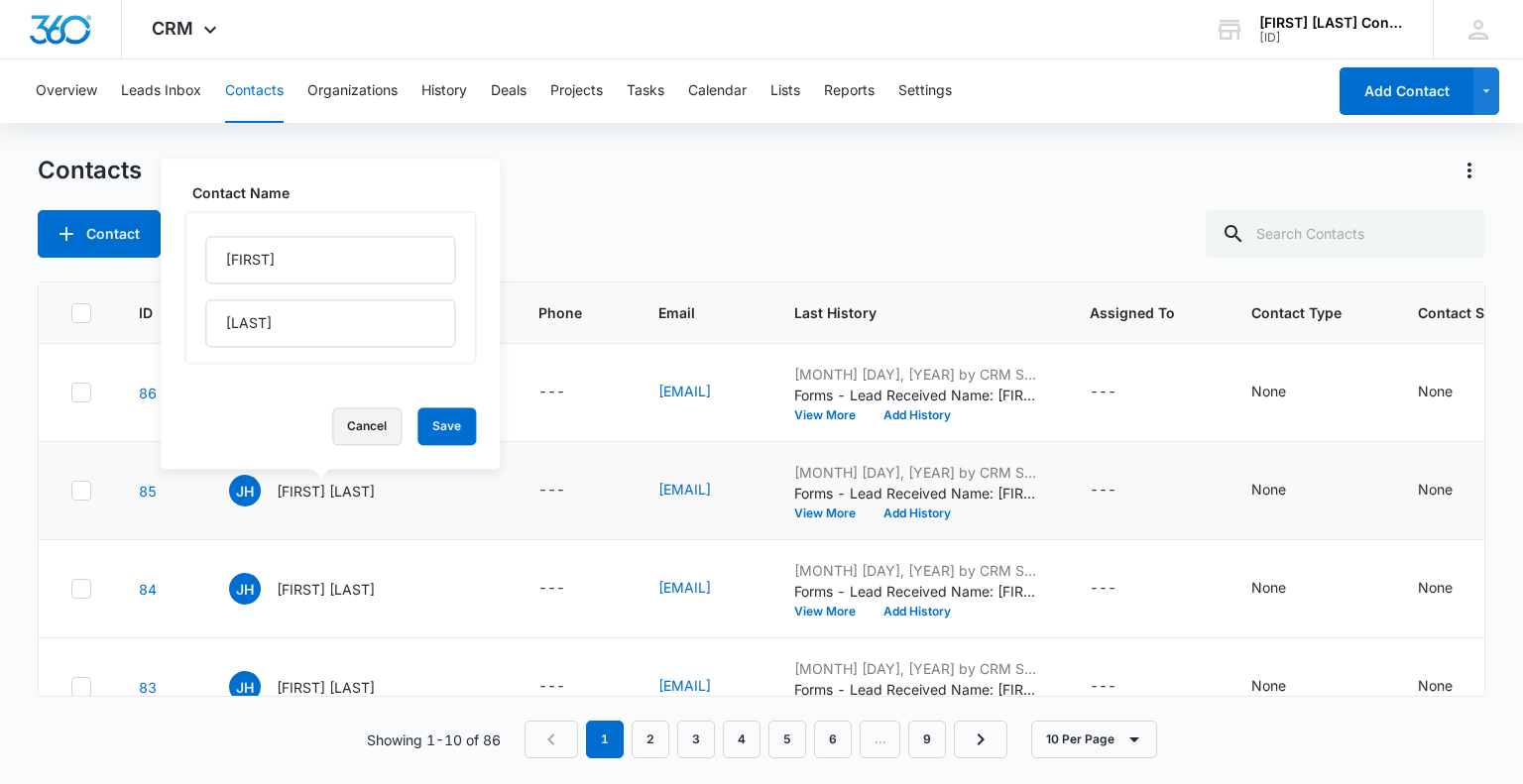 click on "Cancel" at bounding box center [367, 426] 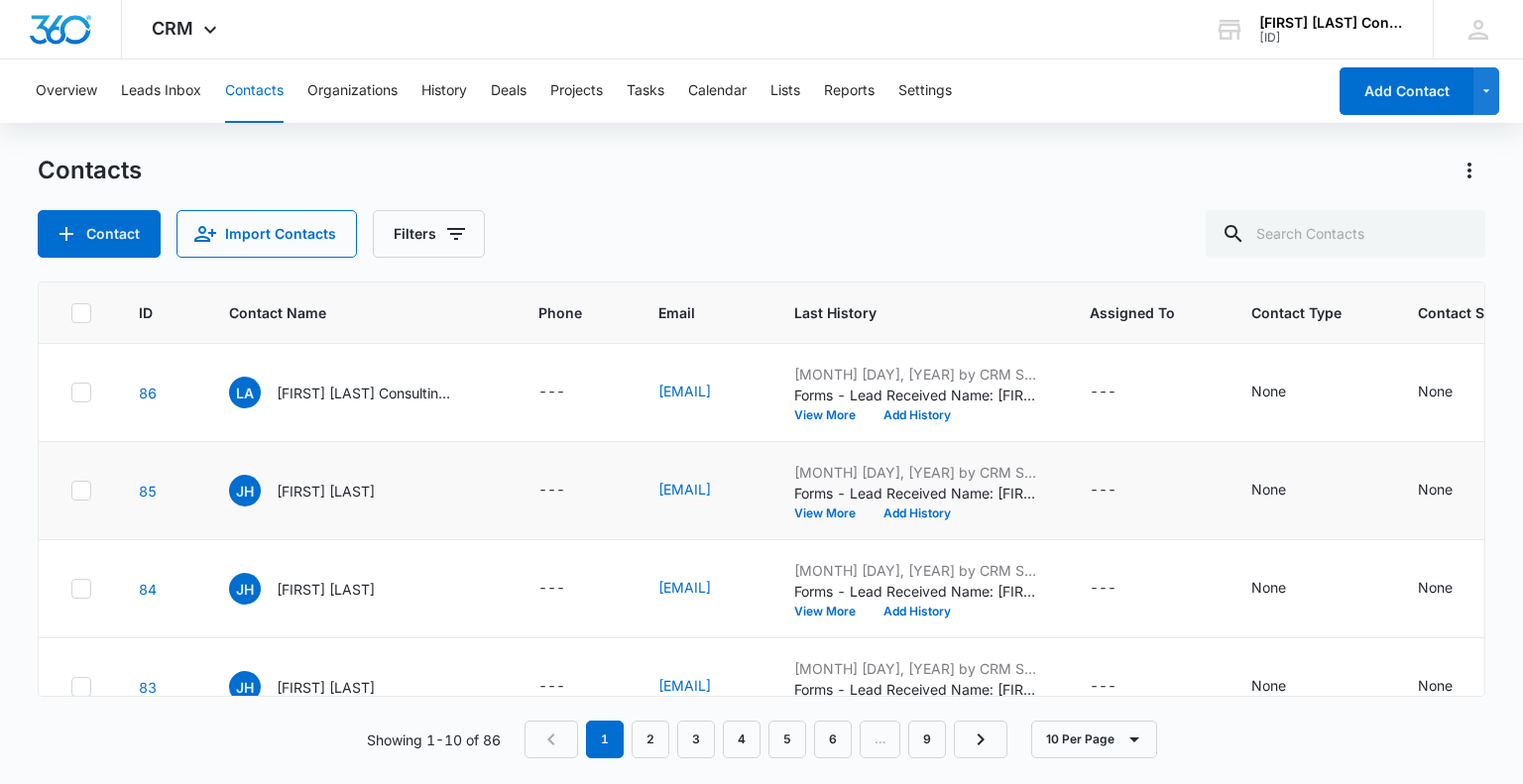 click 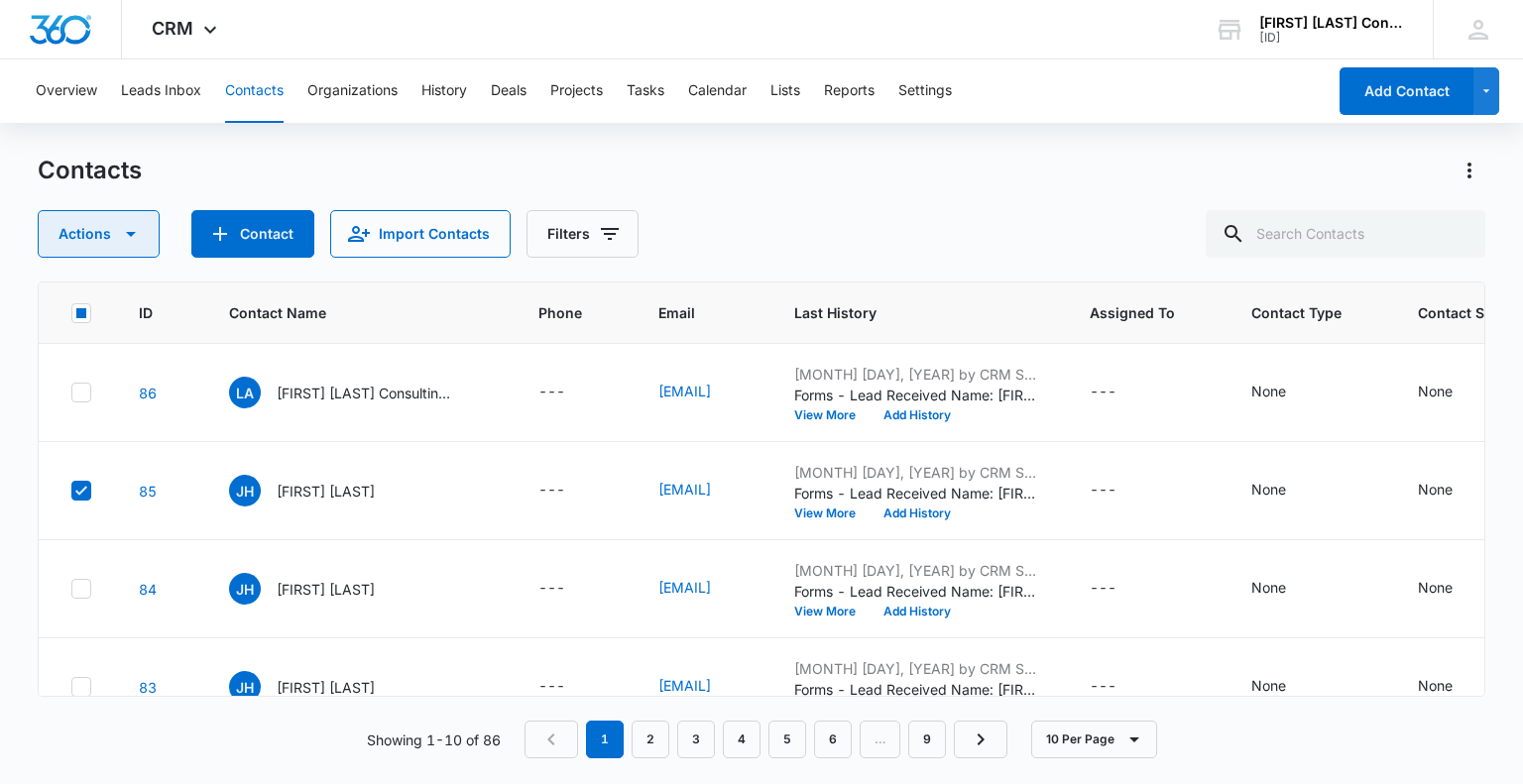 click 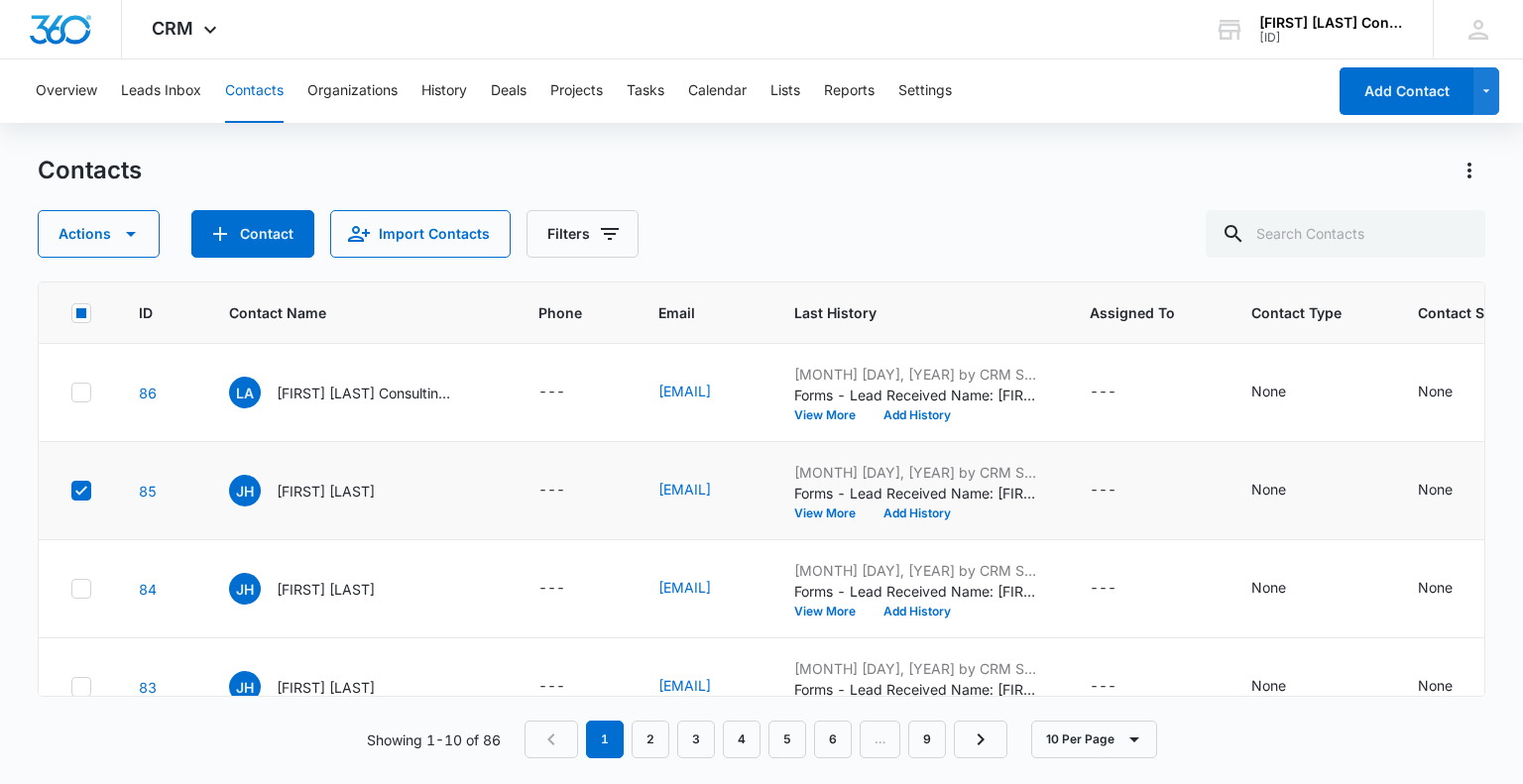 click 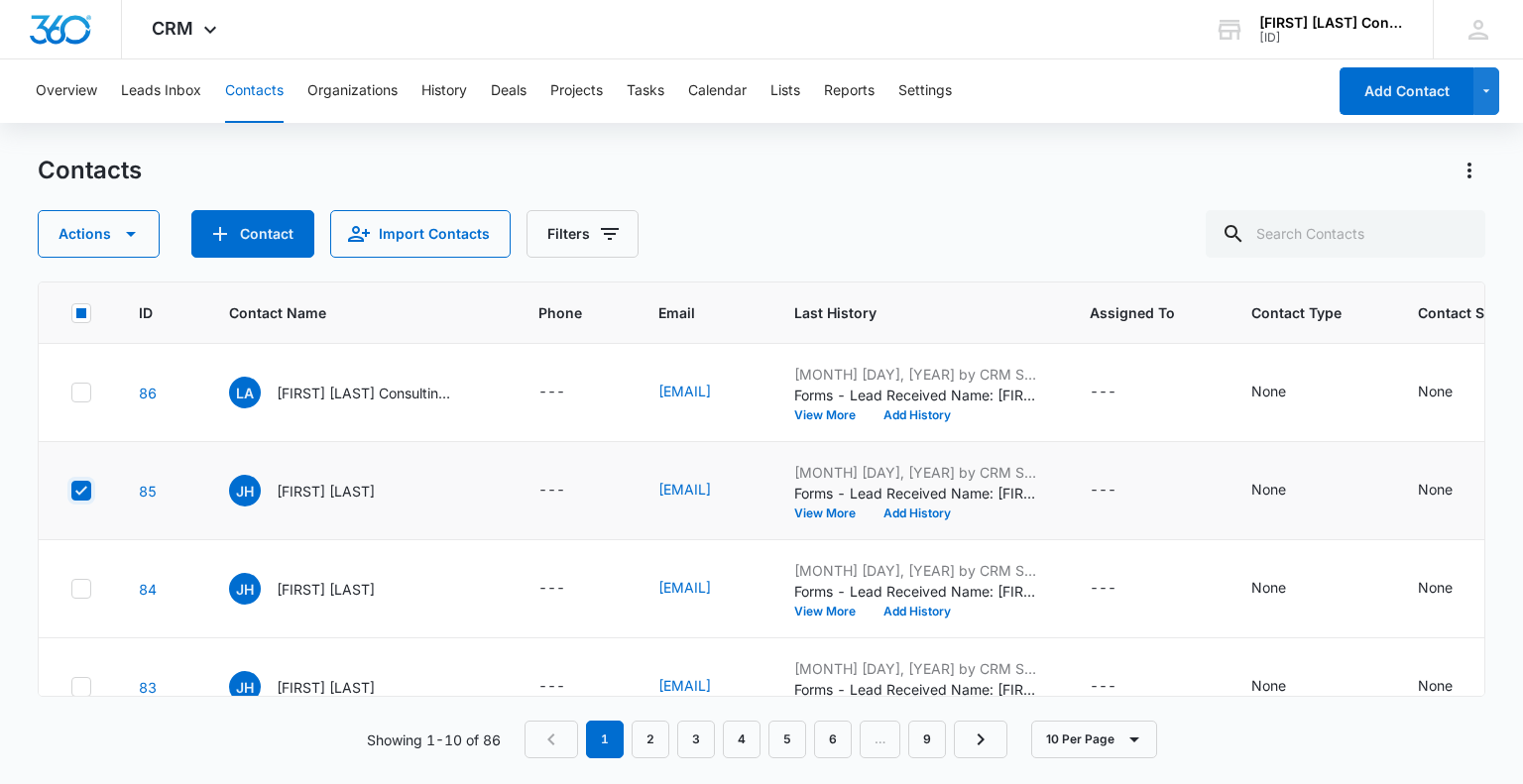 click at bounding box center [70, 491] 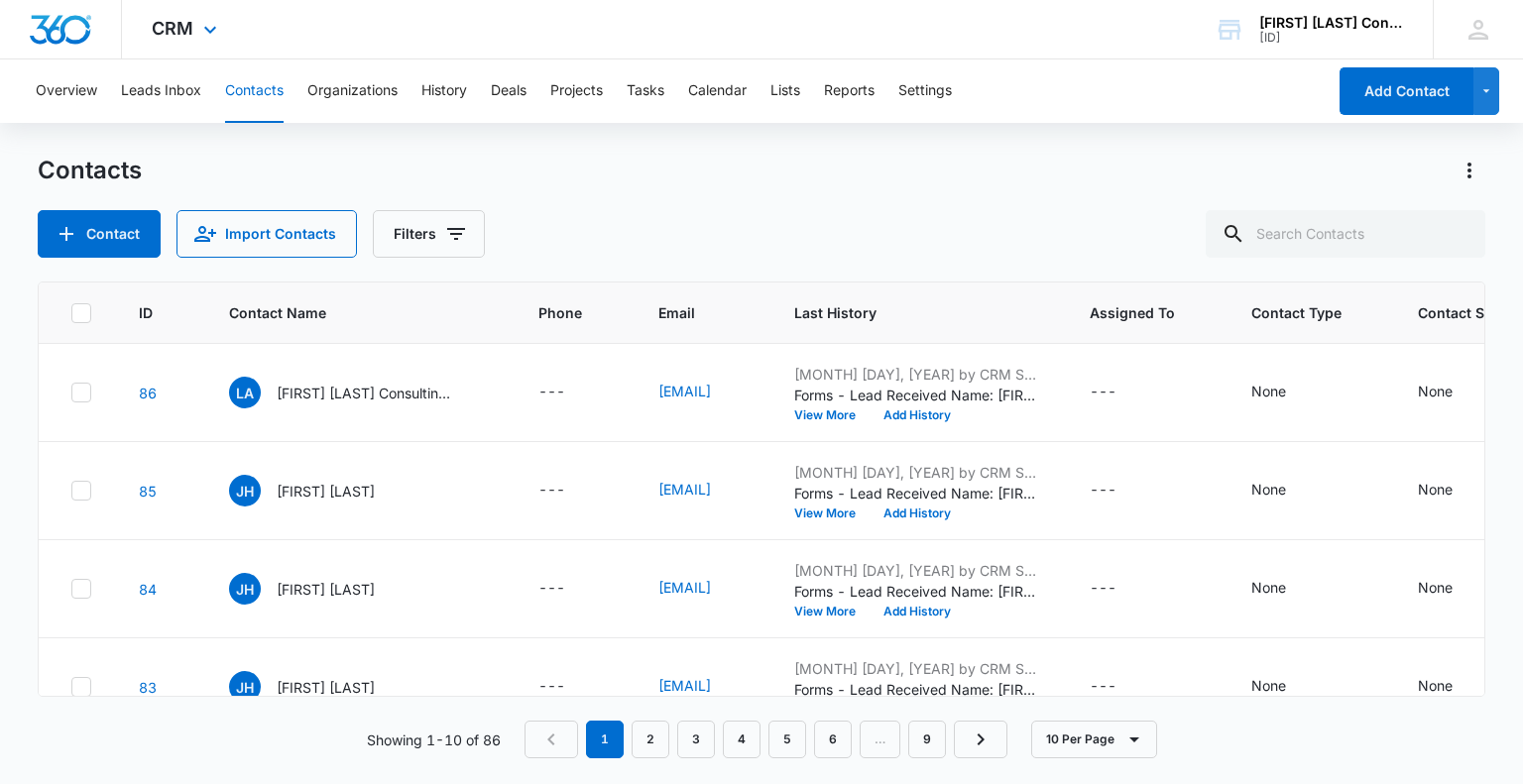 click at bounding box center [60, 30] 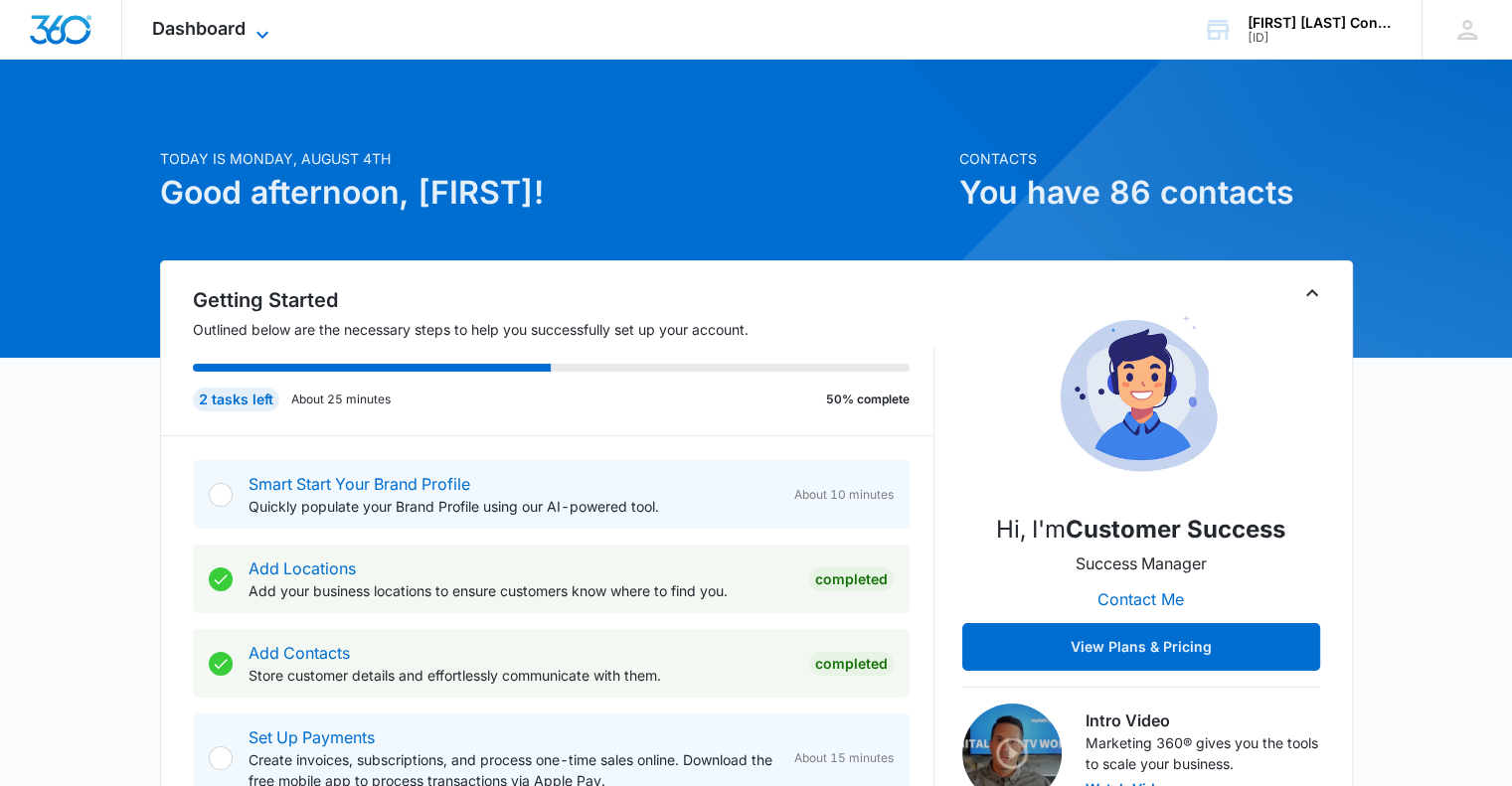 click on "Dashboard" at bounding box center (199, 28) 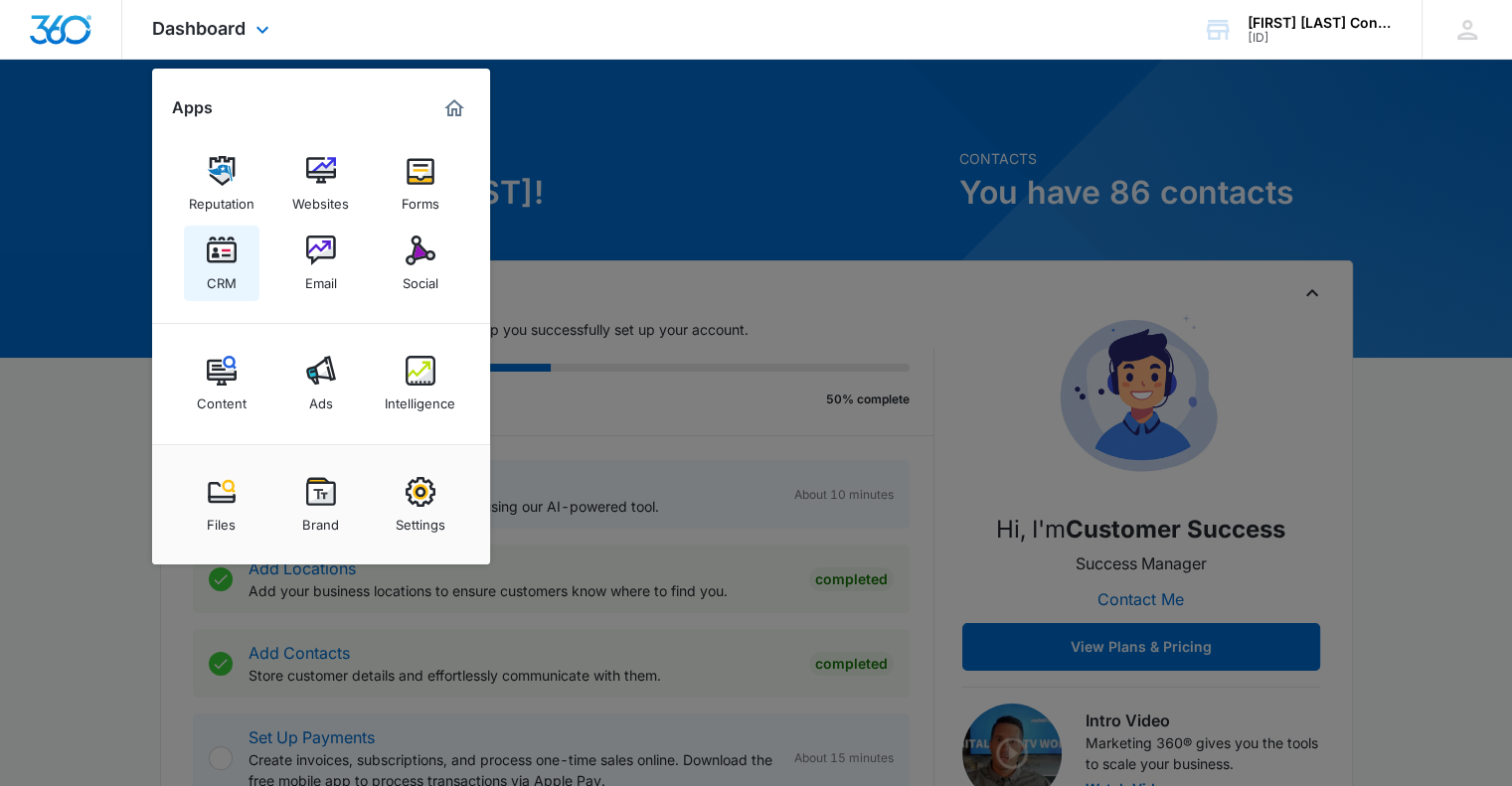 click at bounding box center (222, 250) 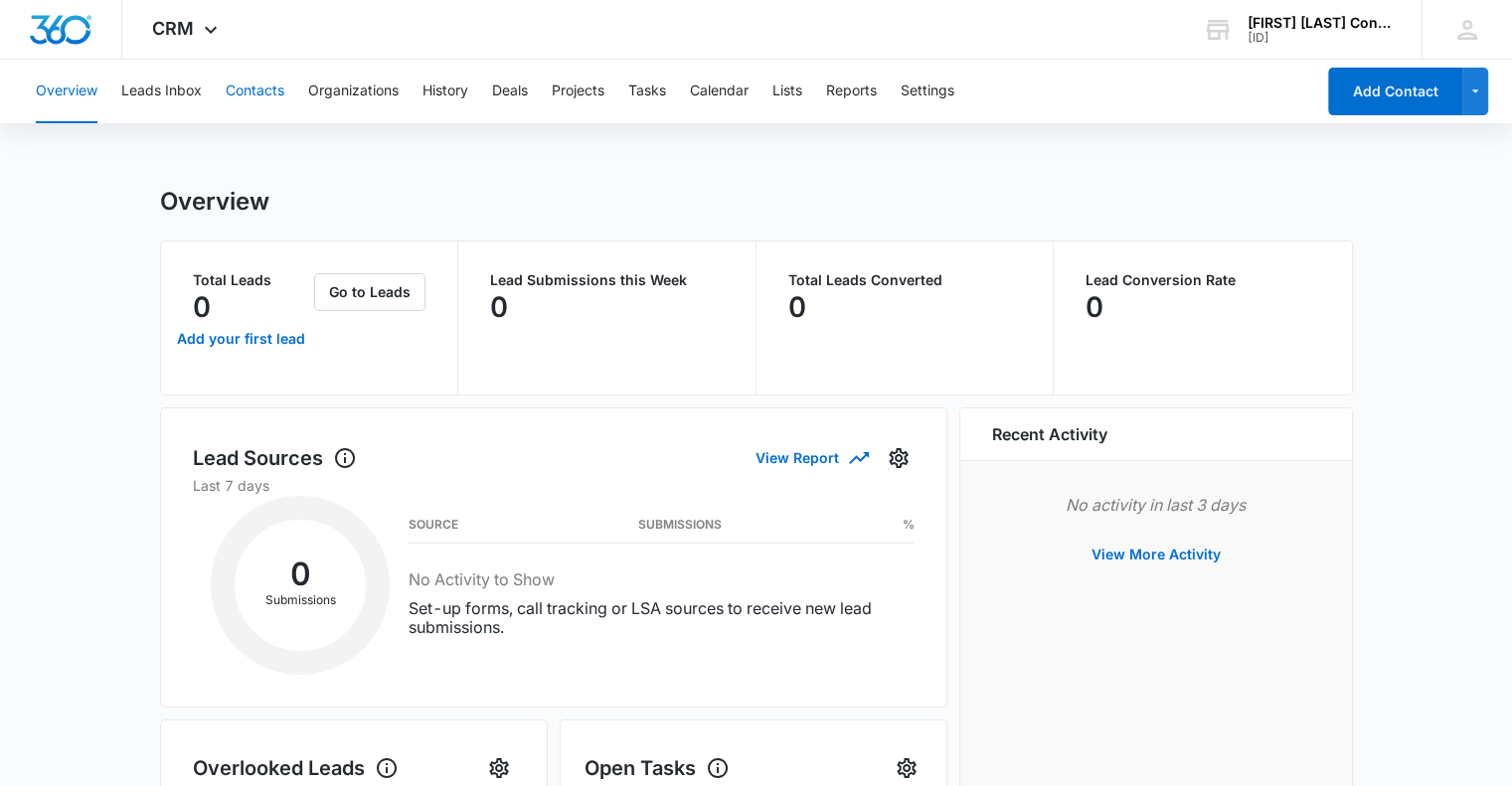 click on "Contacts" at bounding box center (254, 91) 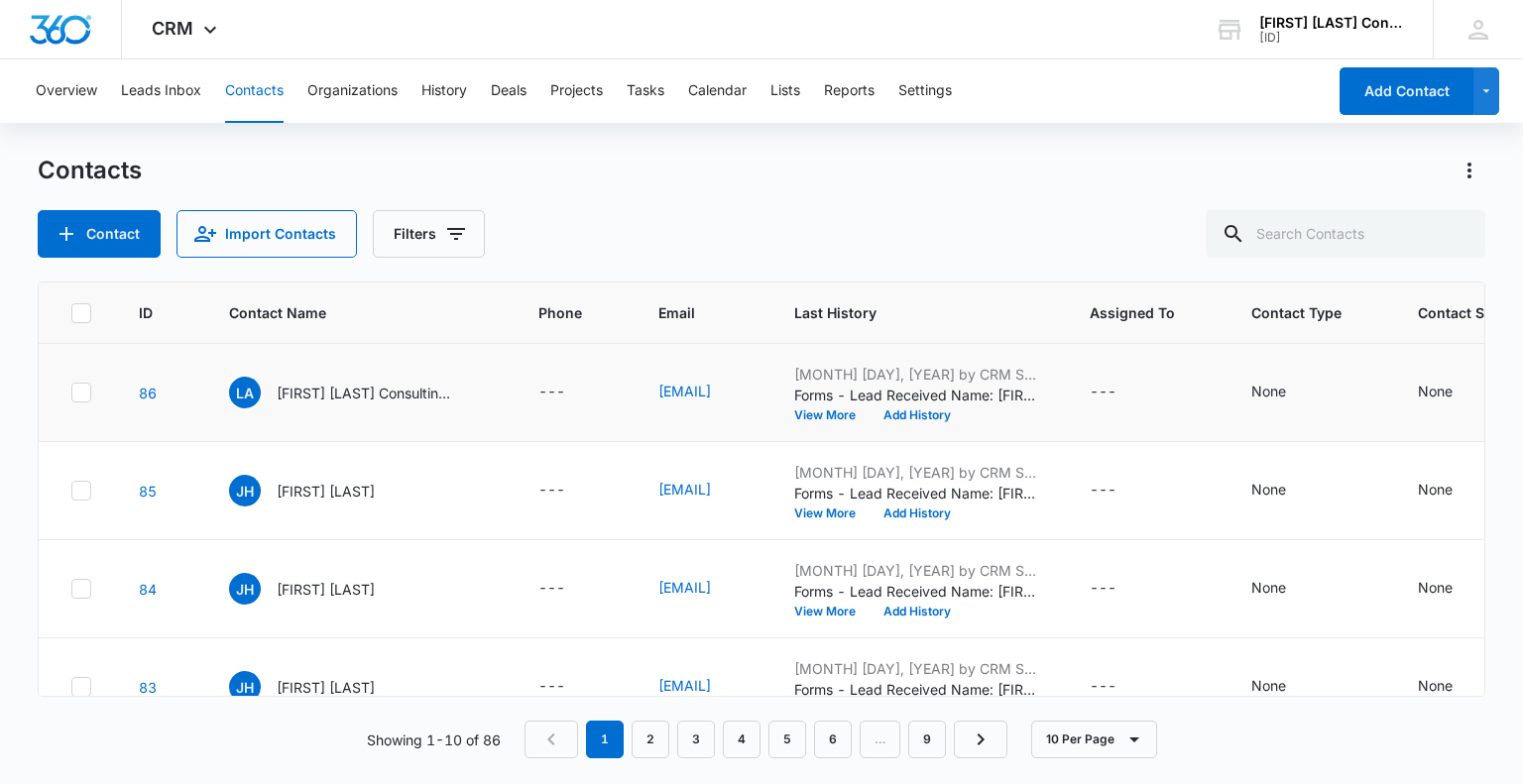 click 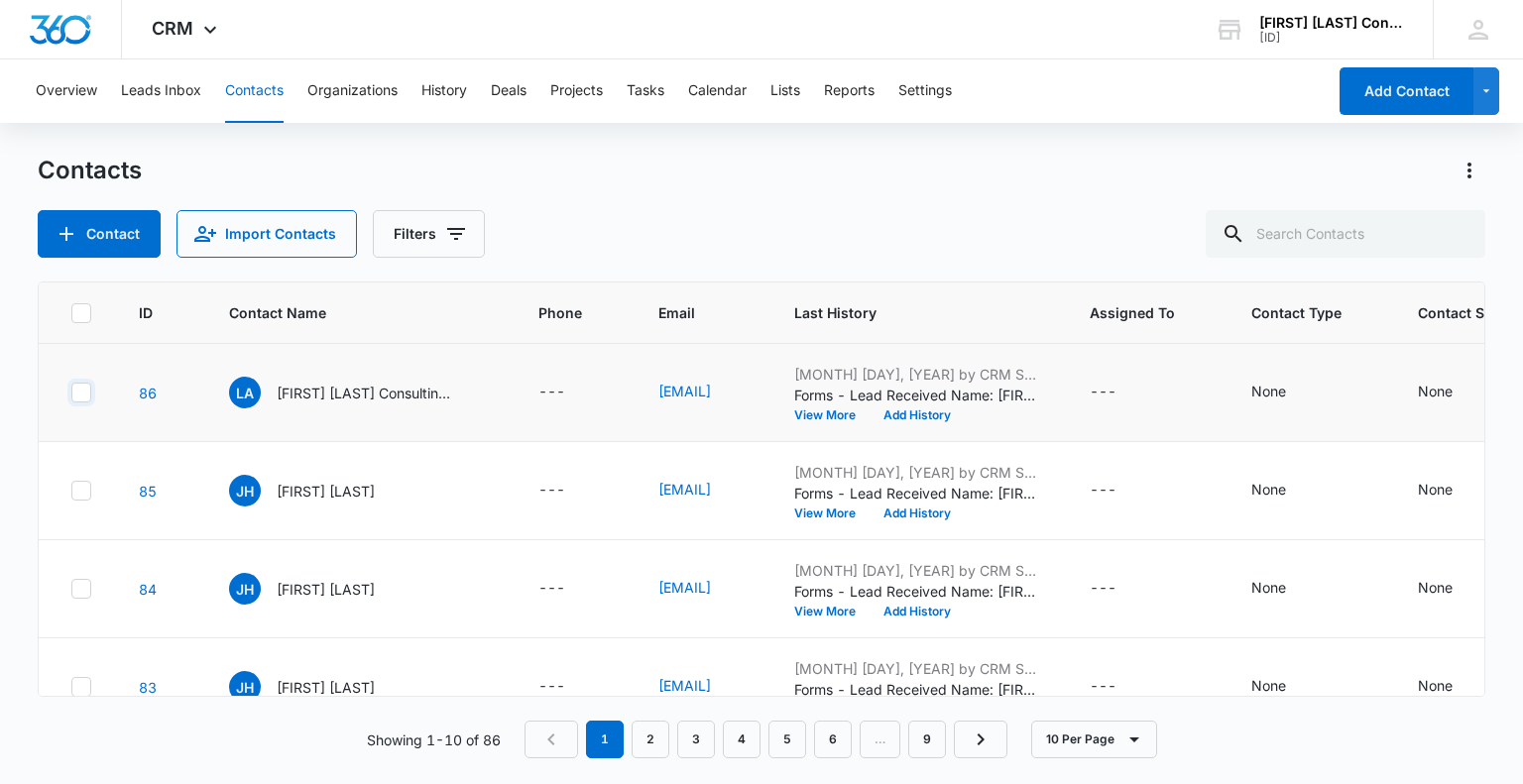 click at bounding box center (70, 392) 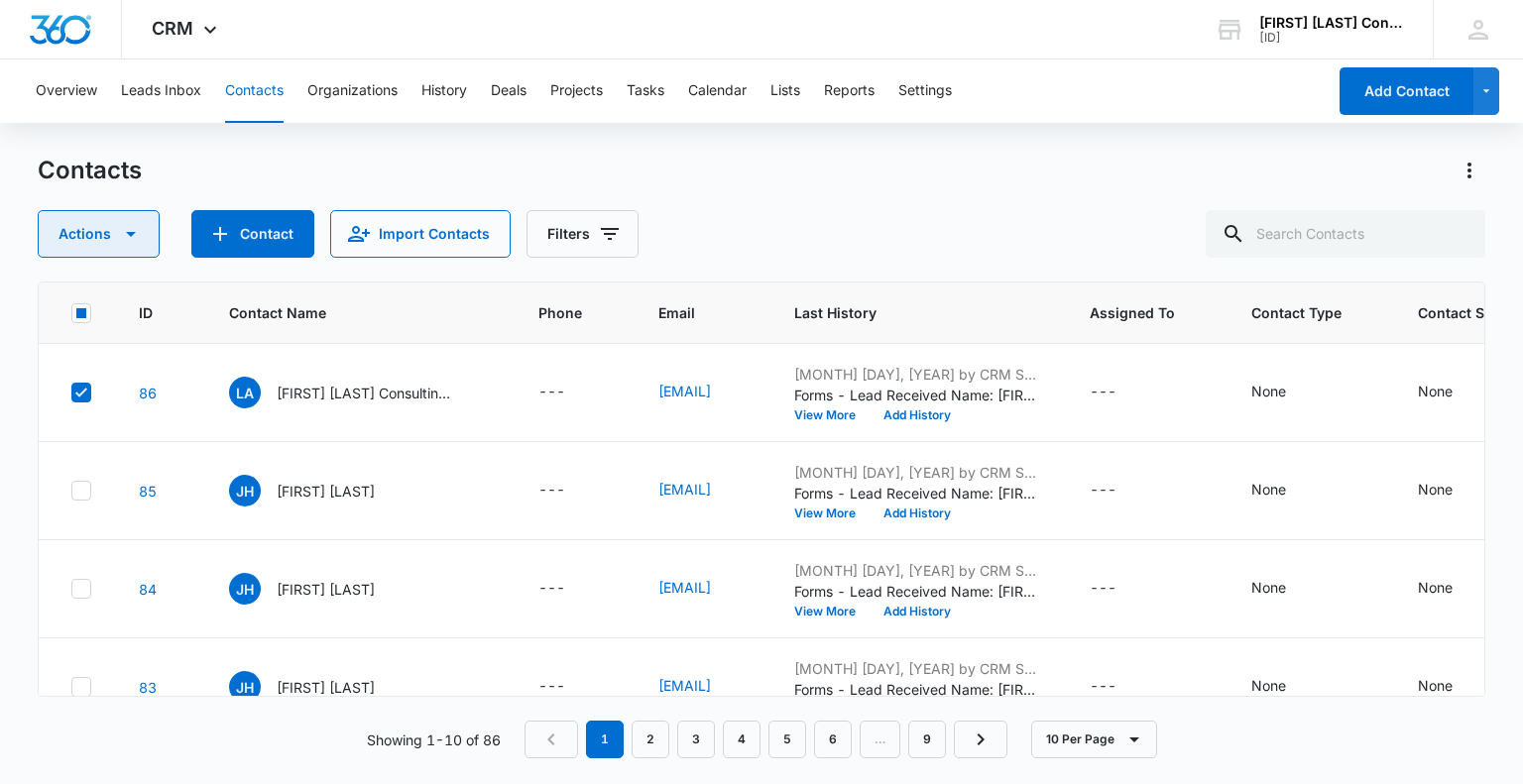 click 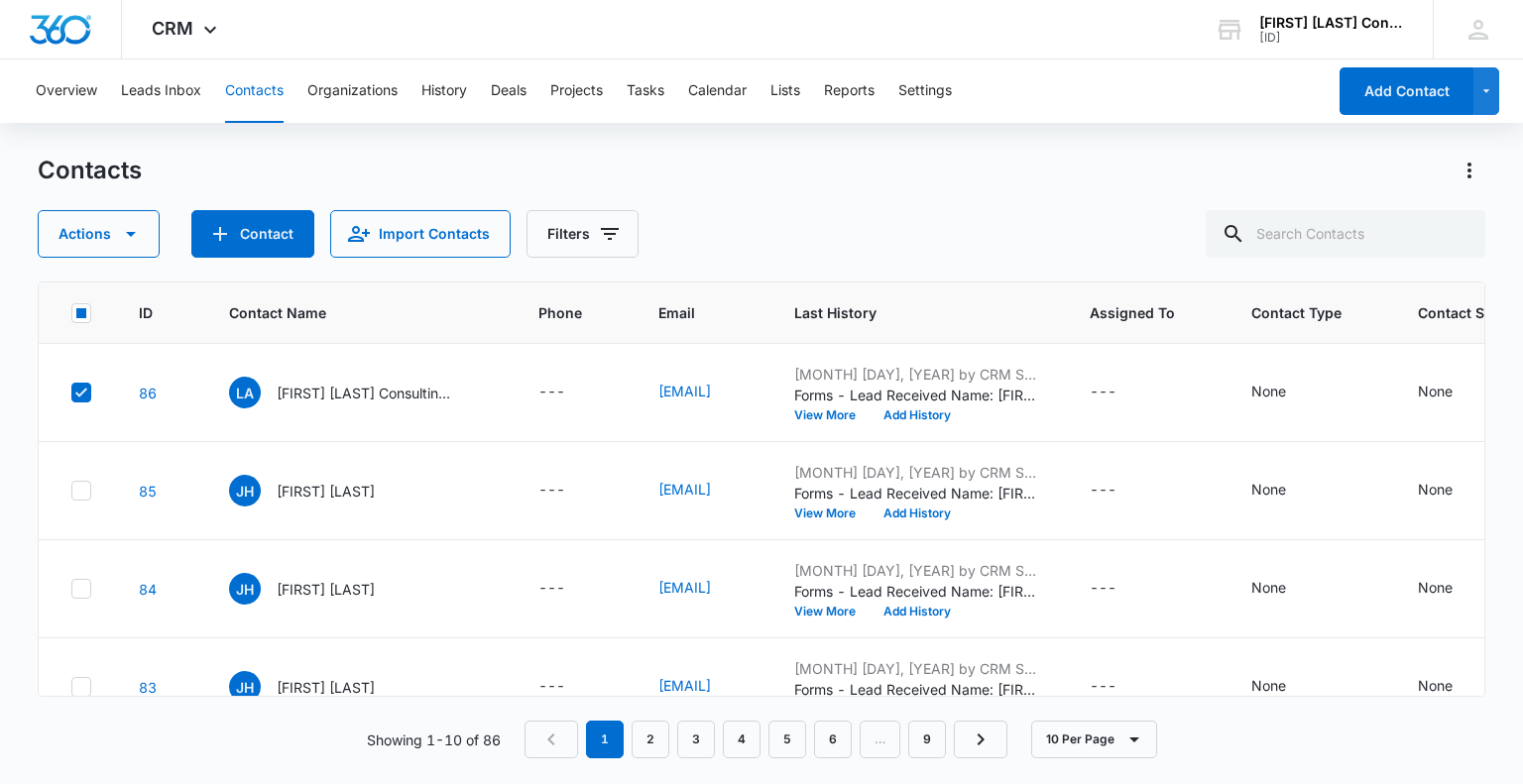click on "Contacts" at bounding box center (761, 170) 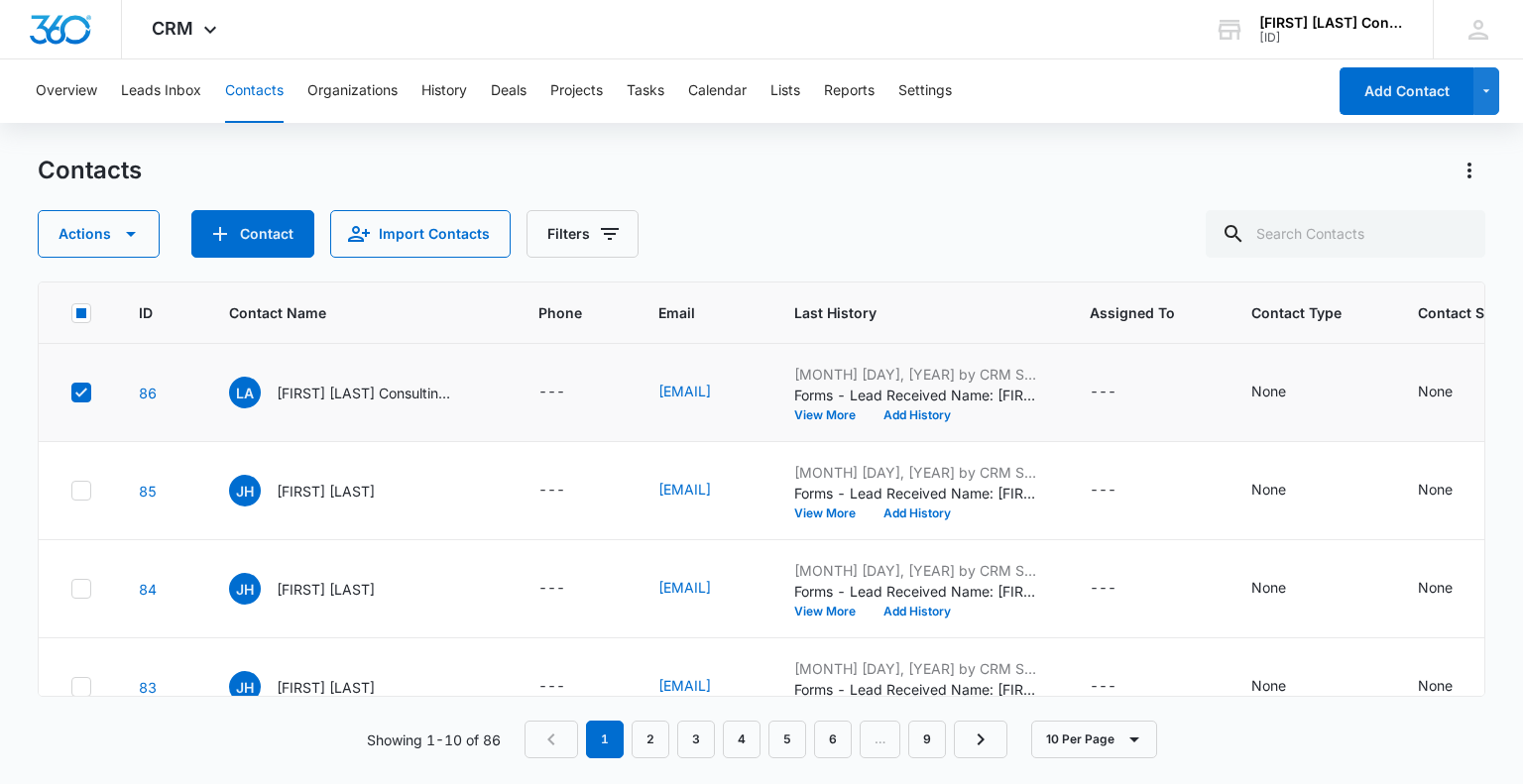 click 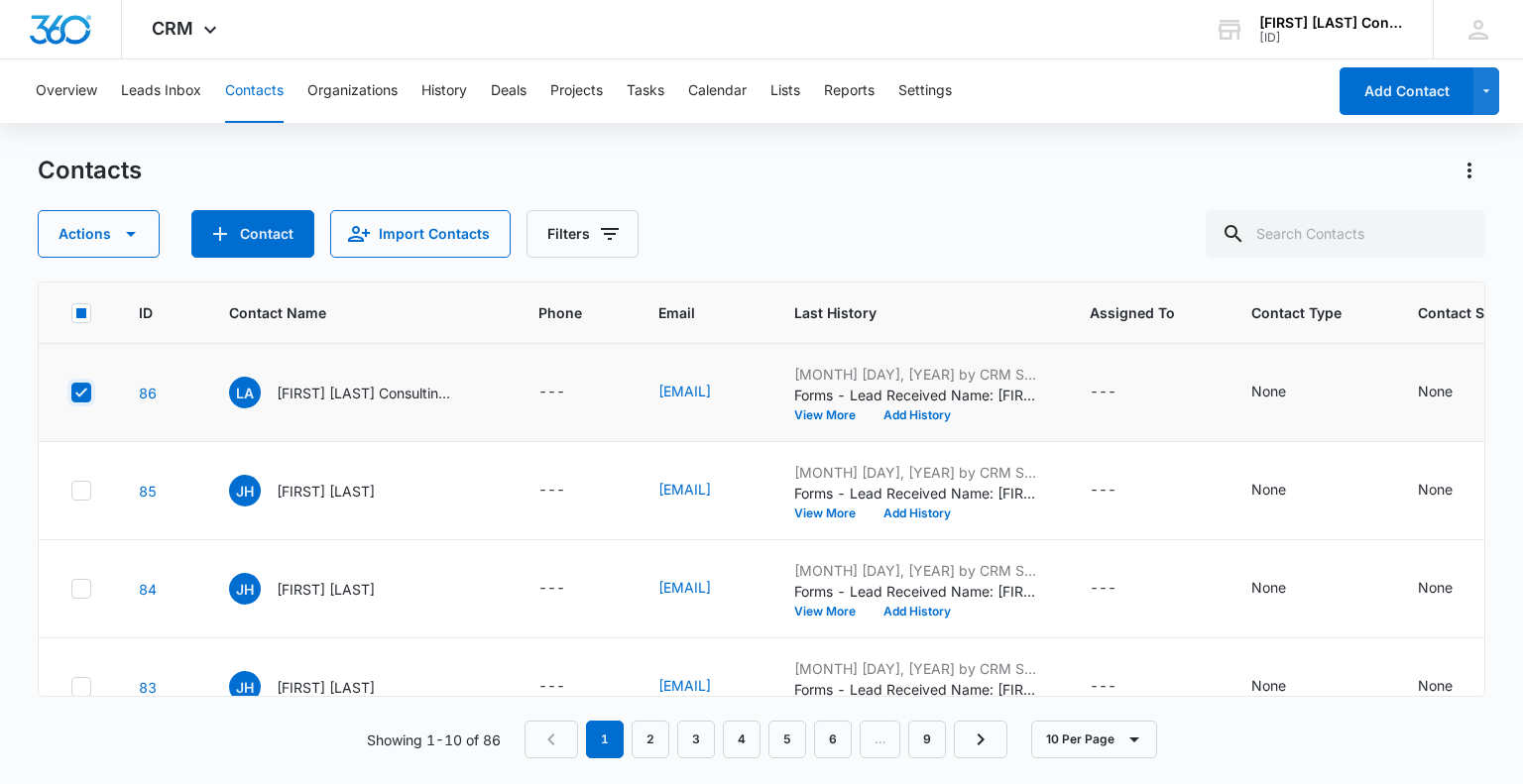 click at bounding box center (70, 392) 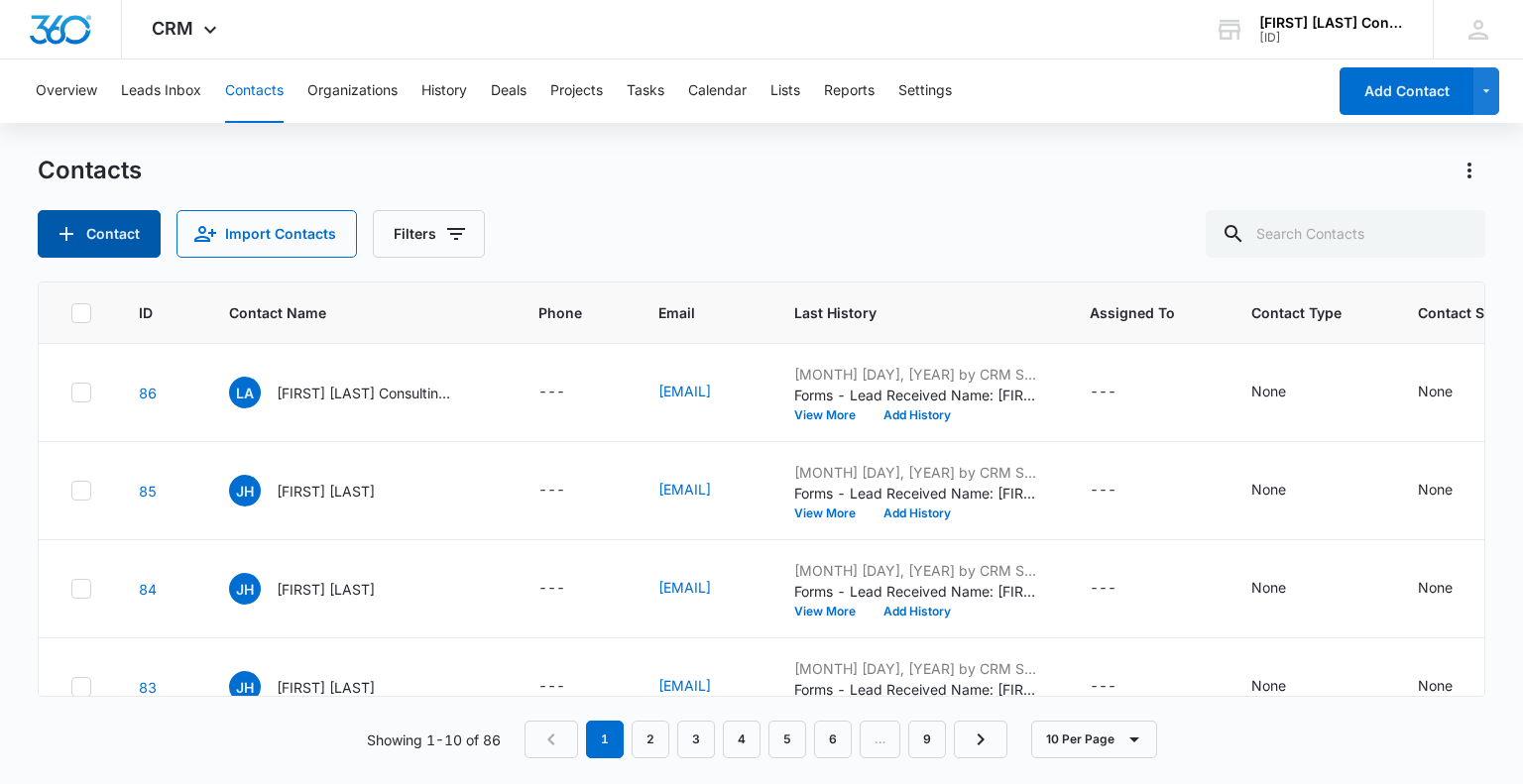 click on "Contact" at bounding box center [99, 234] 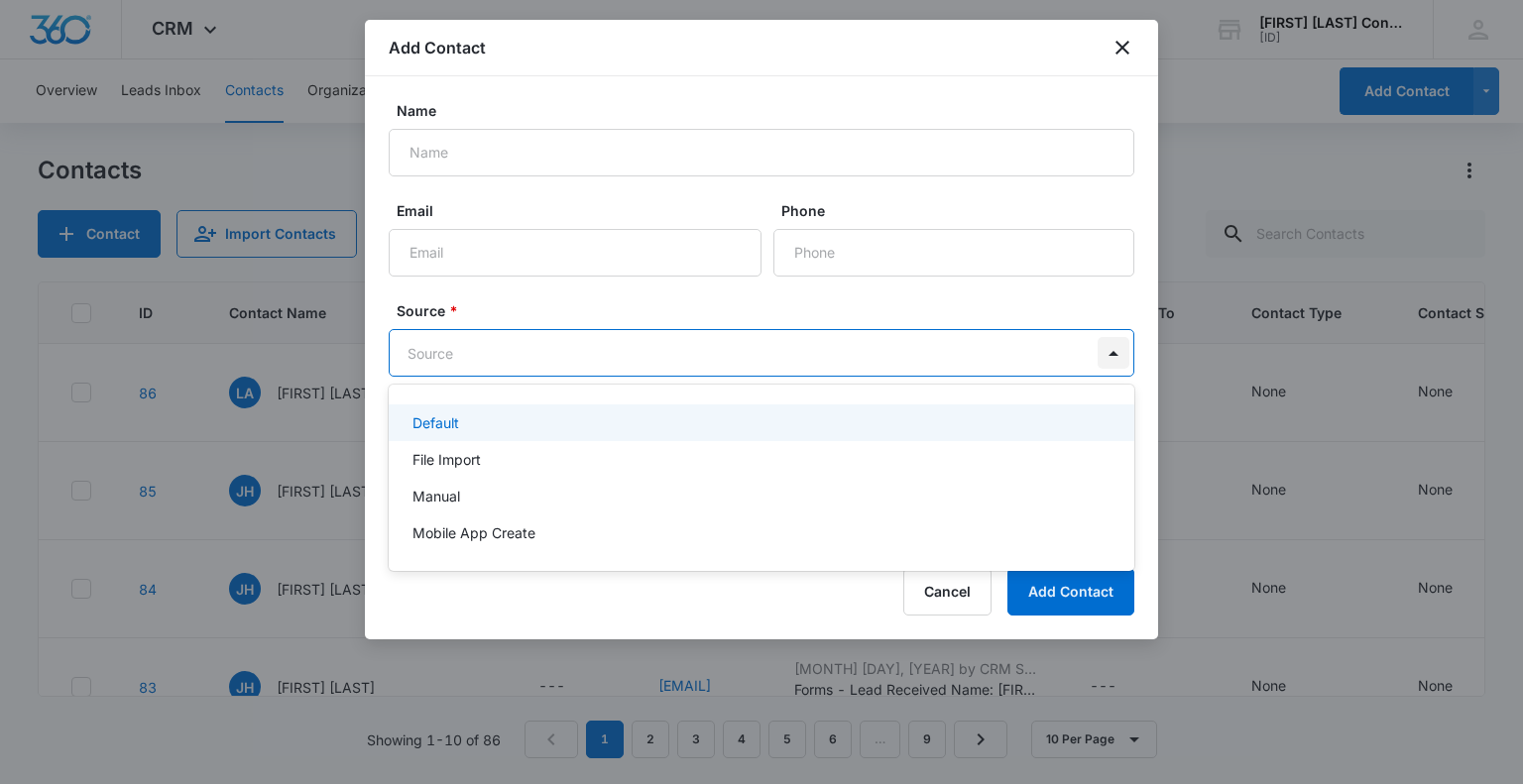 click on "CRM Apps Reputation Websites Forms CRM Email Social Content Ads Intelligence Files Brand Settings [FIRST] [LAST] Consulting, LLC [ID] Your Accounts View All JS [FIRST] [LAST] [EMAIL] My Profile Notifications Support Logout Terms & Conditions   •   Privacy Policy Overview Leads Inbox Contacts Organizations History Deals Projects Tasks Calendar Lists Reports Settings Add Contact Contacts Contact Import Contacts Filters ID Contact Name Phone Email Last History Assigned To Contact Type Contact Status Organization Address 86 LA [FIRST] [LAST] Consulting LLC --- [EMAIL] [MONTH] [DAY], [YEAR] by CRM System Forms - Lead Received
Name: [FIRST] [LAST] Consulting LLC
Email: [EMAIL]
Lead Source: Newsletter Subscription
Lead Status: New
Assignee(s):... View More Add History --- None None --- --- 85 JH [FIRST] [LAST] --- [EMAIL] [MONTH] [DAY], [YEAR] by CRM System View More Add History --- None None --- --- 84 JH [FIRST] [LAST] --- [EMAIL] View More Add History" at bounding box center [762, 392] 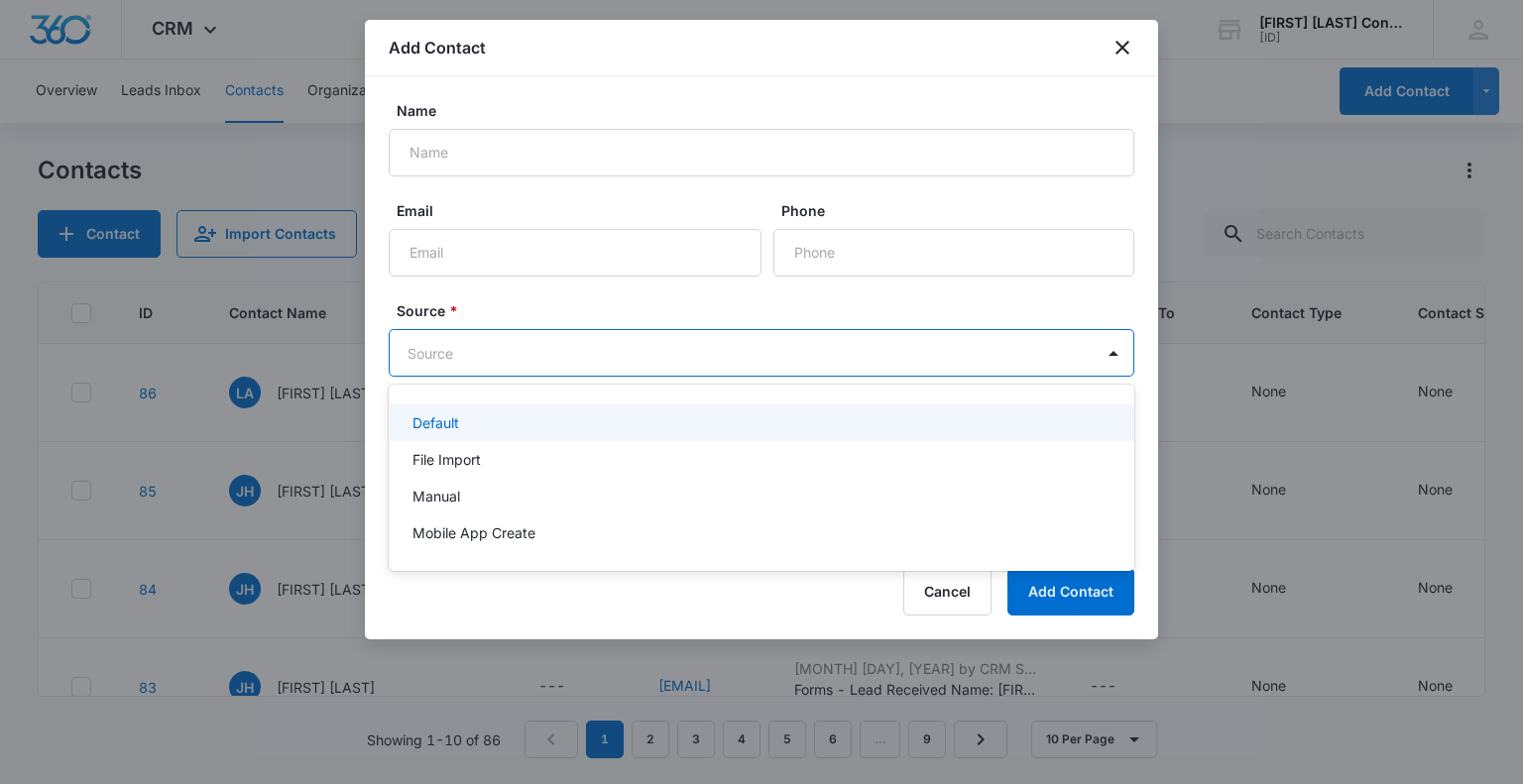 click at bounding box center (762, 392) 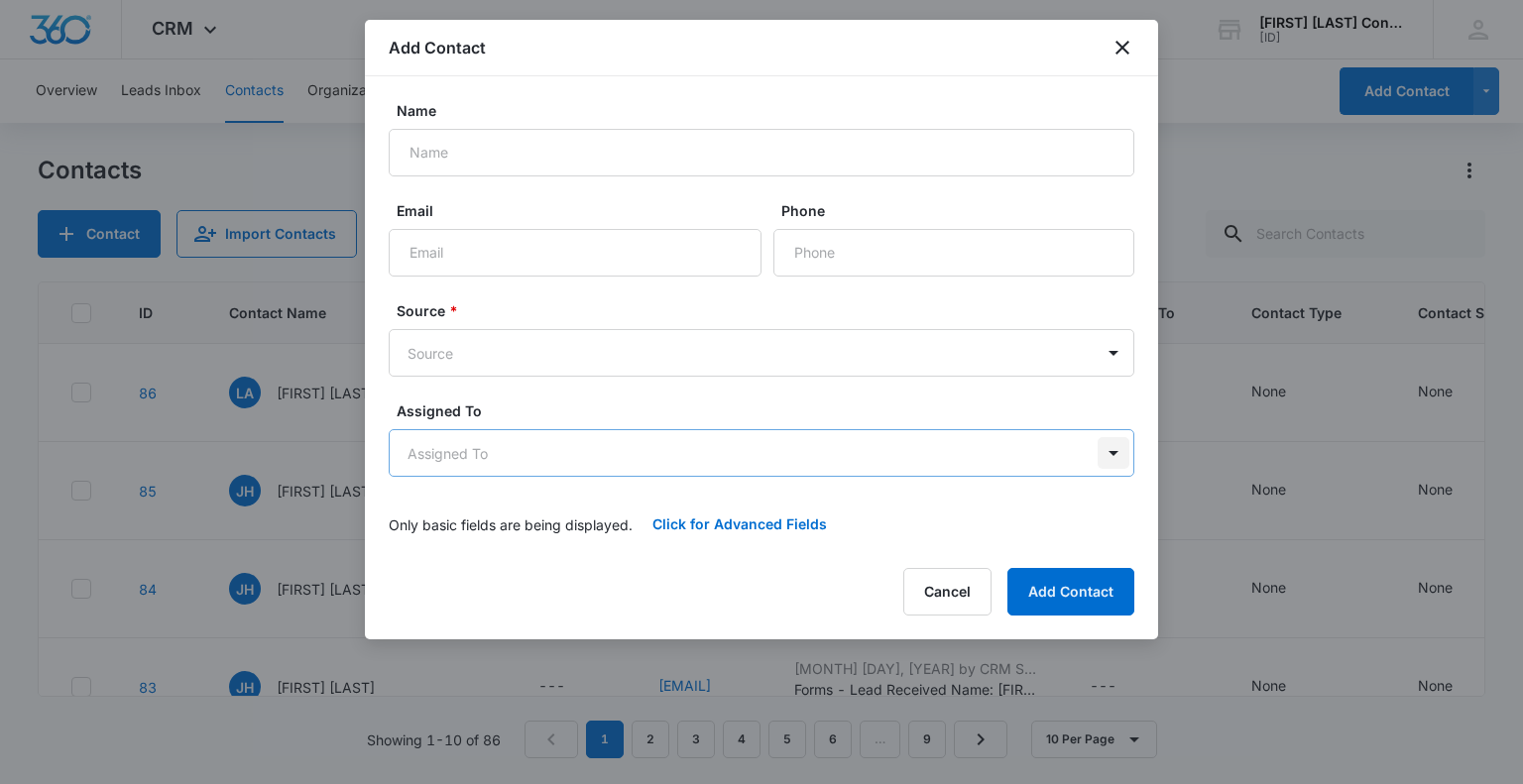 click on "CRM Apps Reputation Websites Forms CRM Email Social Content Ads Intelligence Files Brand Settings [FIRST] [LAST] Consulting, LLC [ID] Your Accounts View All JS [FIRST] [LAST] [EMAIL] My Profile Notifications Support Logout Terms & Conditions   •   Privacy Policy Overview Leads Inbox Contacts Organizations History Deals Projects Tasks Calendar Lists Reports Settings Add Contact Contacts Contact Import Contacts Filters ID Contact Name Phone Email Last History Assigned To Contact Type Contact Status Organization Address 86 LA [FIRST] [LAST] Consulting LLC --- [EMAIL] [MONTH] [DAY], [YEAR] by CRM System Forms - Lead Received
Name: [FIRST] [LAST] Consulting LLC
Email: [EMAIL]
Lead Source: Newsletter Subscription
Lead Status: New
Assignee(s):... View More Add History --- None None --- --- 85 JH [FIRST] [LAST] --- [EMAIL] [MONTH] [DAY], [YEAR] by CRM System View More Add History --- None None --- --- 84 JH [FIRST] [LAST] --- [EMAIL] View More Add History" at bounding box center (762, 392) 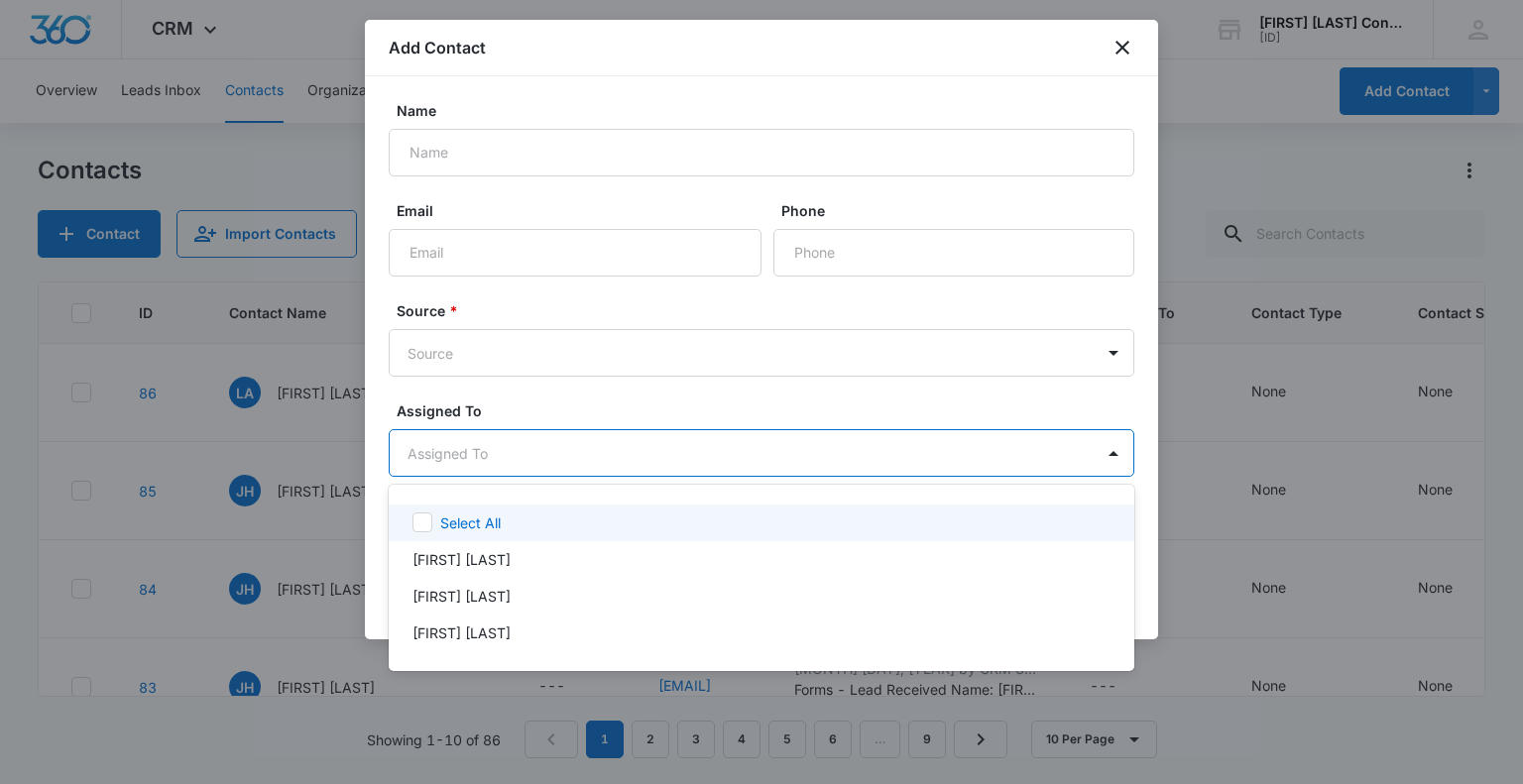 click at bounding box center (762, 392) 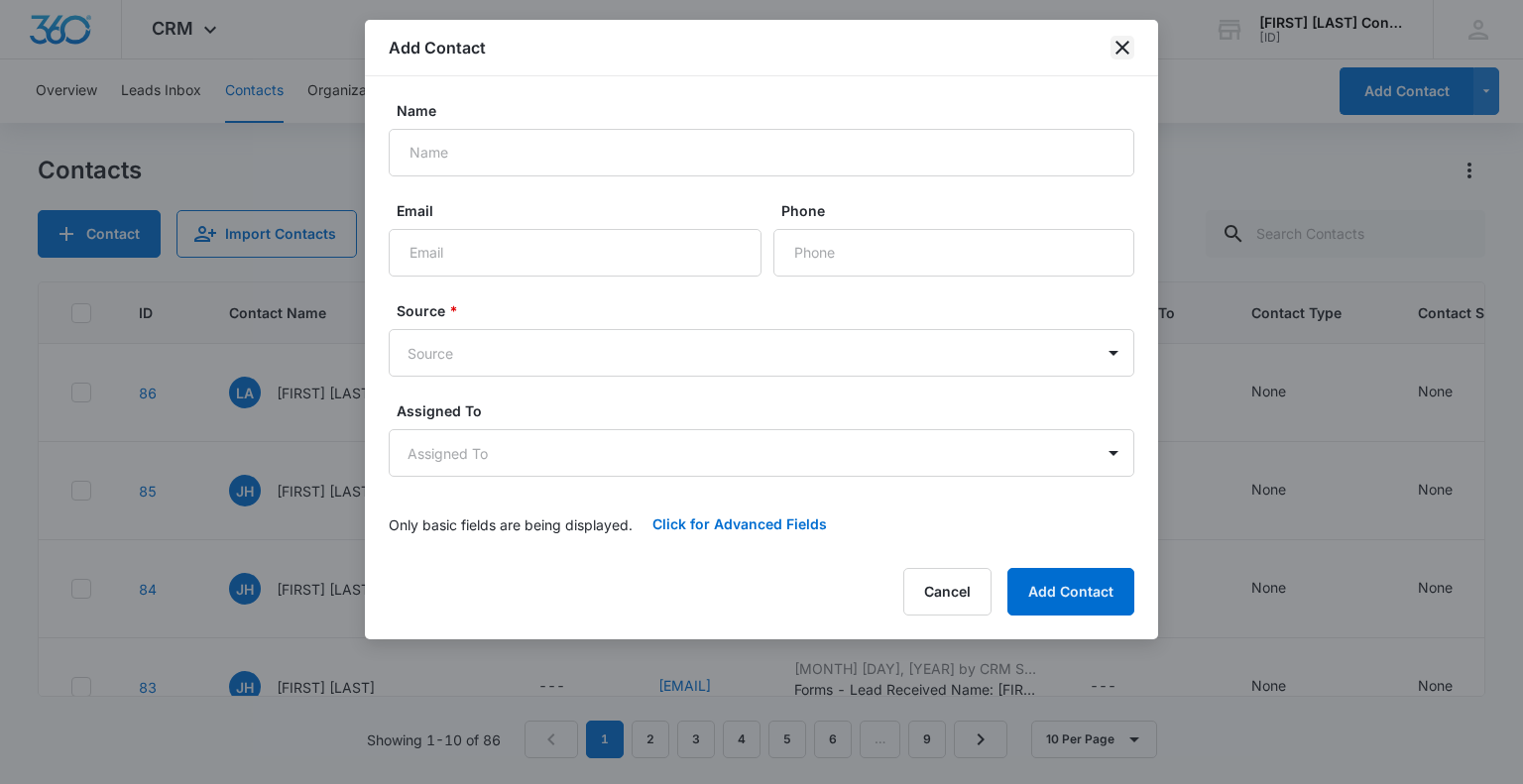 click 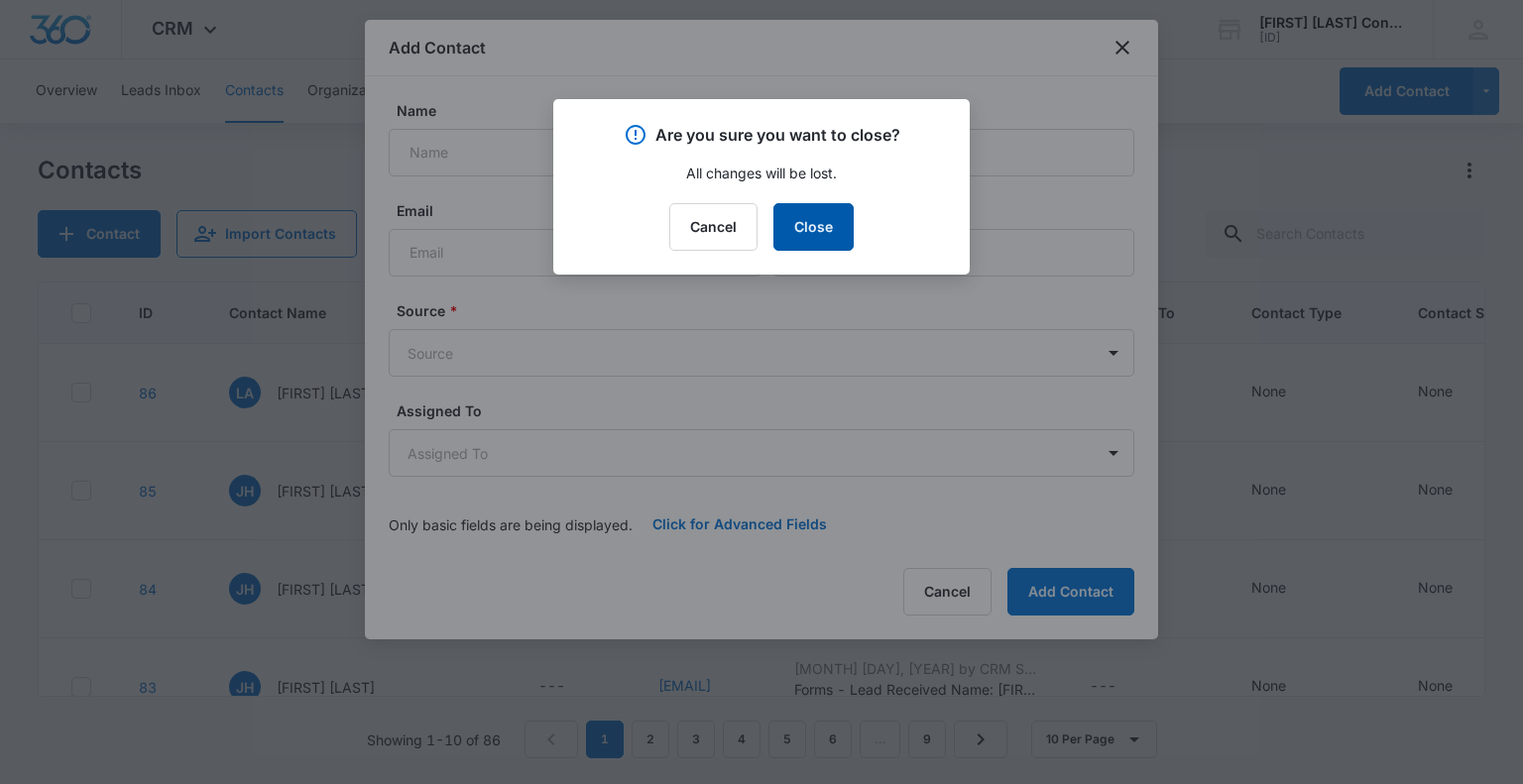 click on "Close" at bounding box center [813, 227] 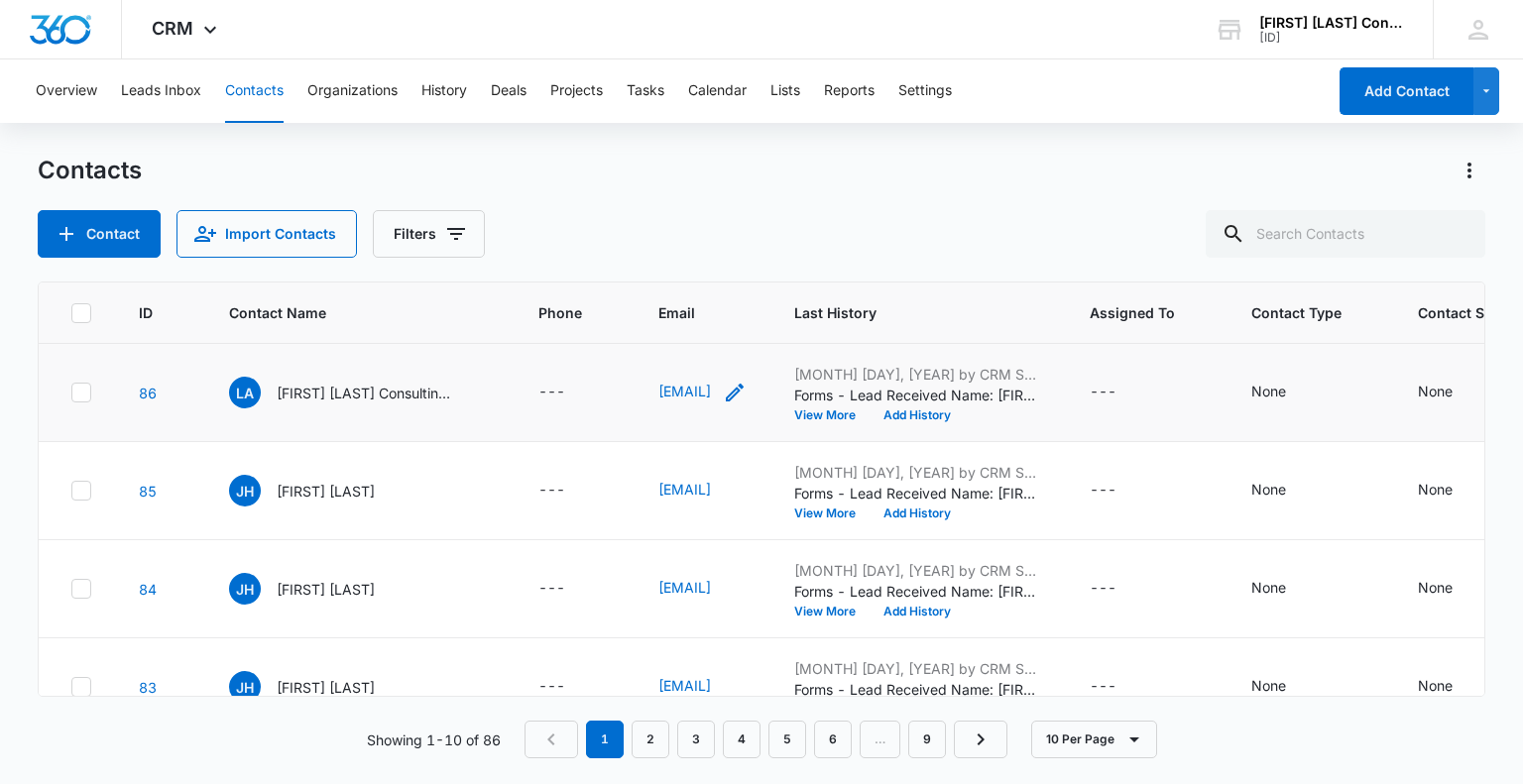click 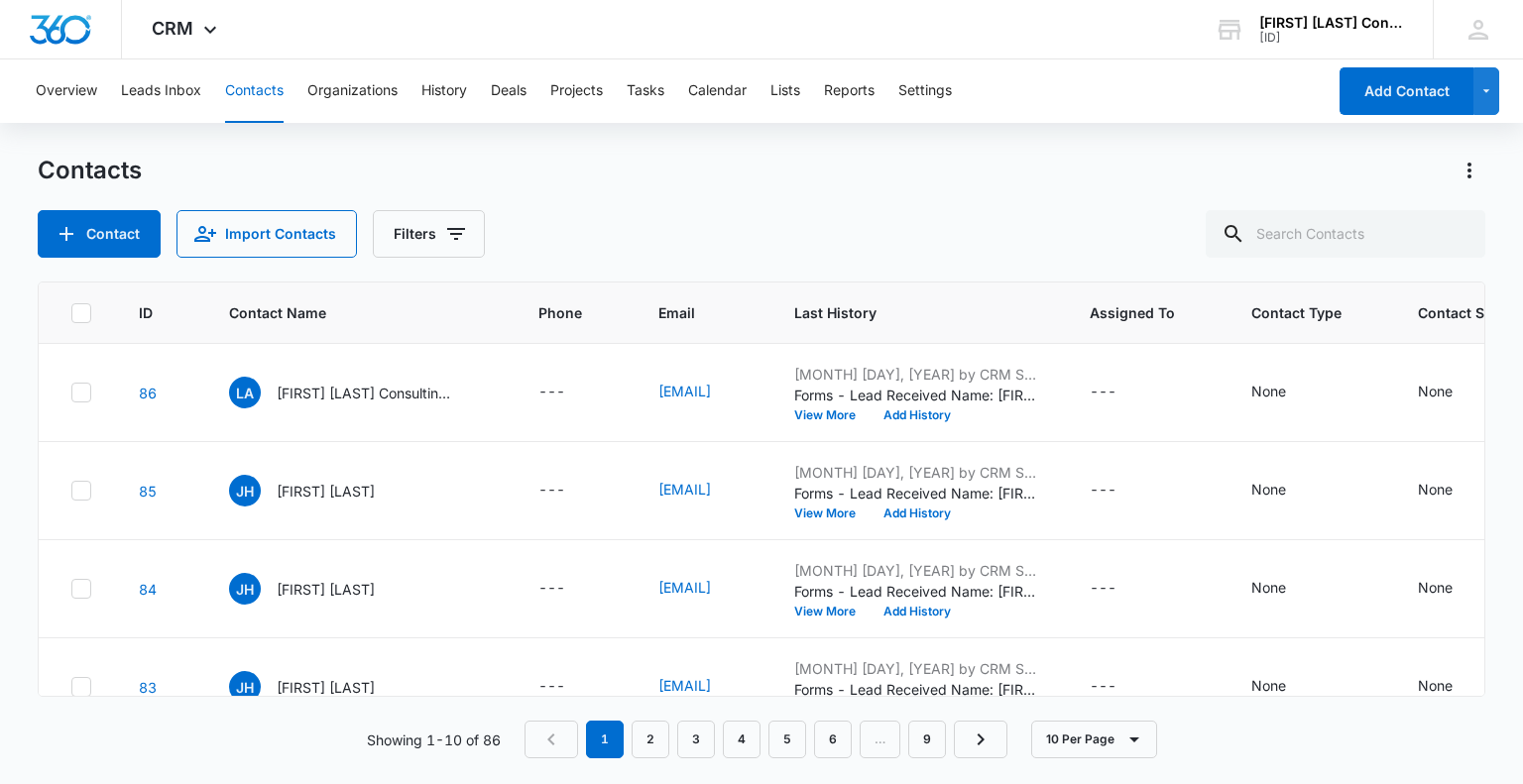 click on "Contacts Contact Import Contacts Filters" at bounding box center (761, 206) 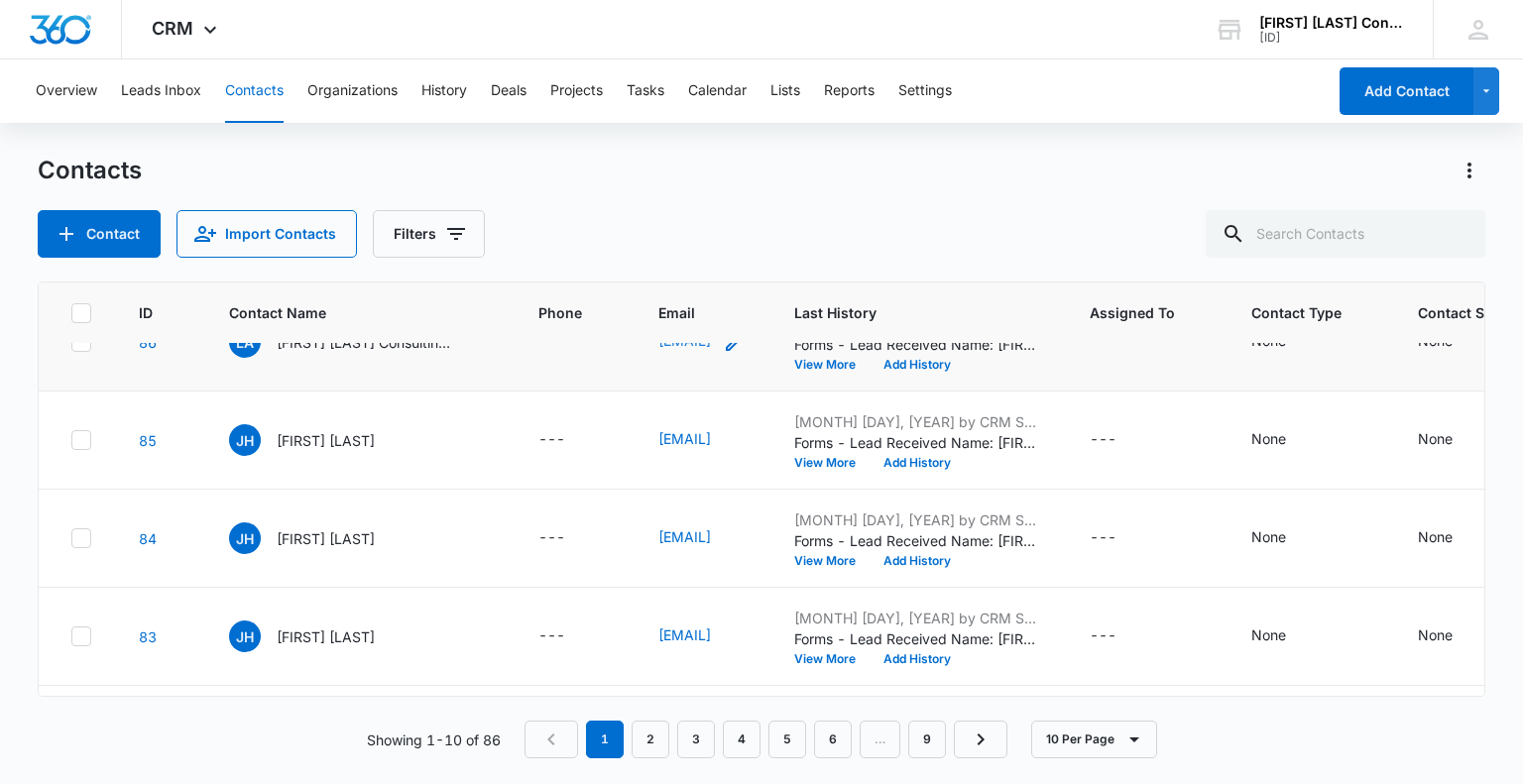 scroll, scrollTop: 0, scrollLeft: 0, axis: both 